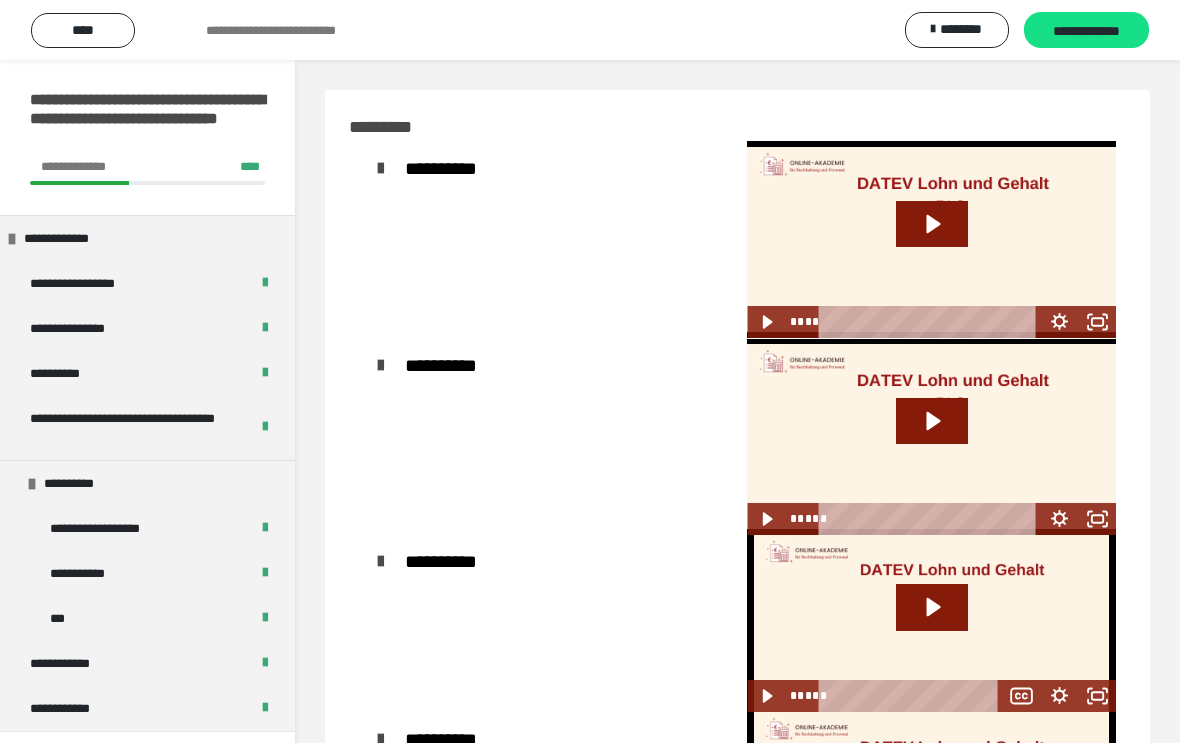 scroll, scrollTop: 0, scrollLeft: 0, axis: both 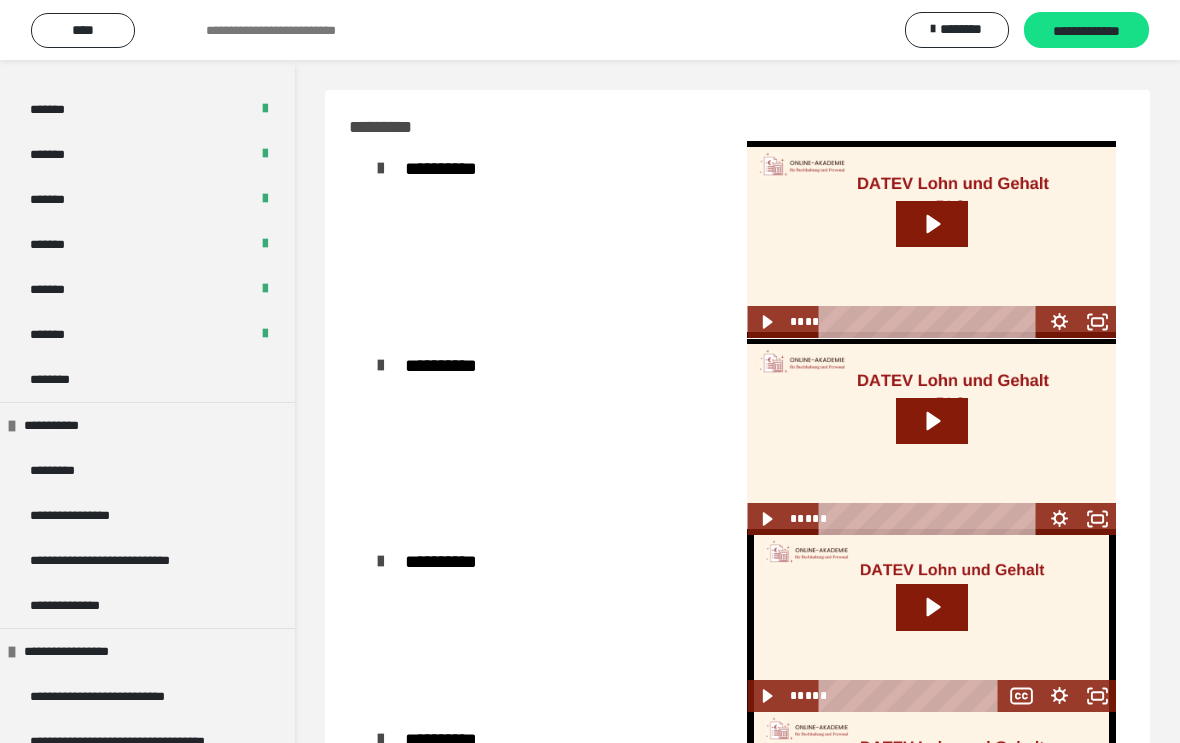 click on "********" at bounding box center [65, 379] 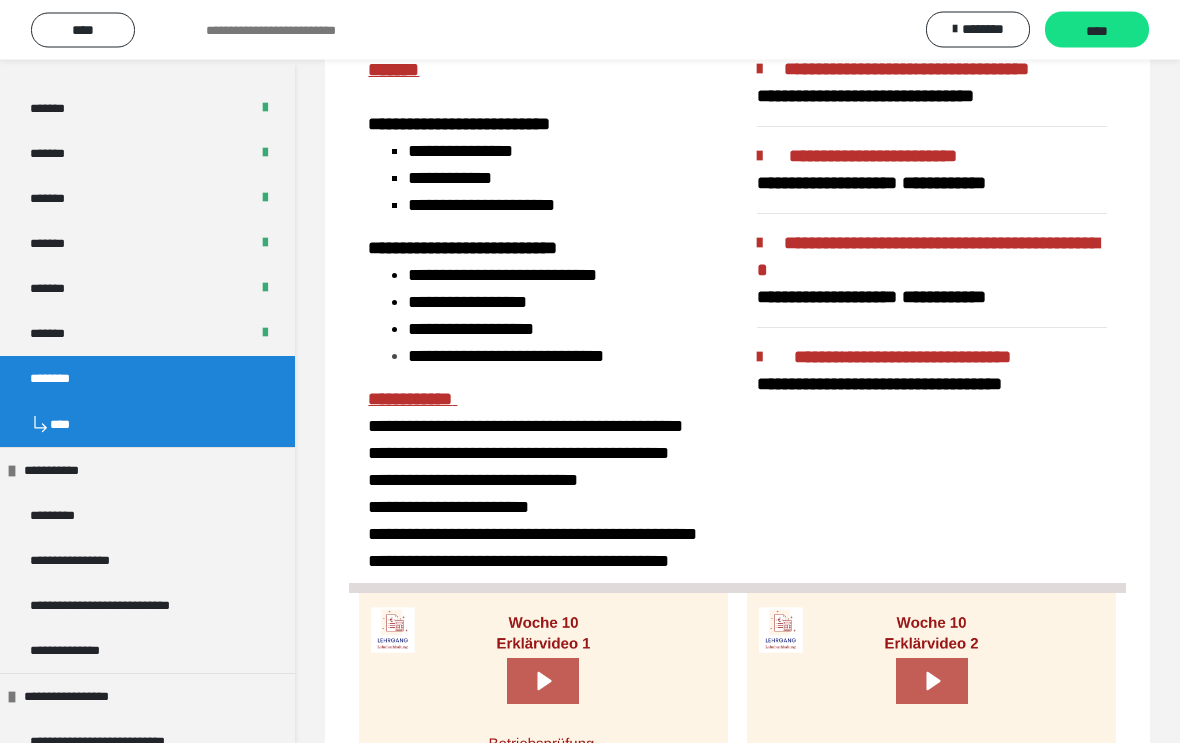 scroll, scrollTop: 98, scrollLeft: 0, axis: vertical 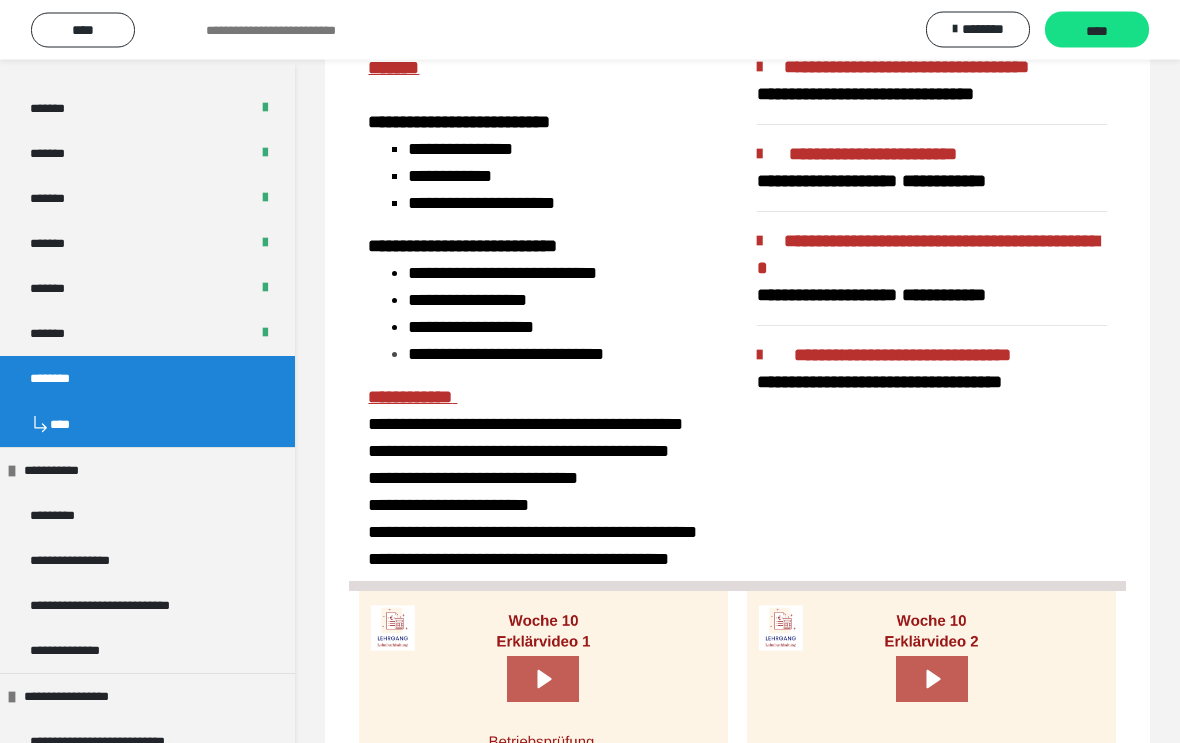 click on "**********" at bounding box center [932, 312] 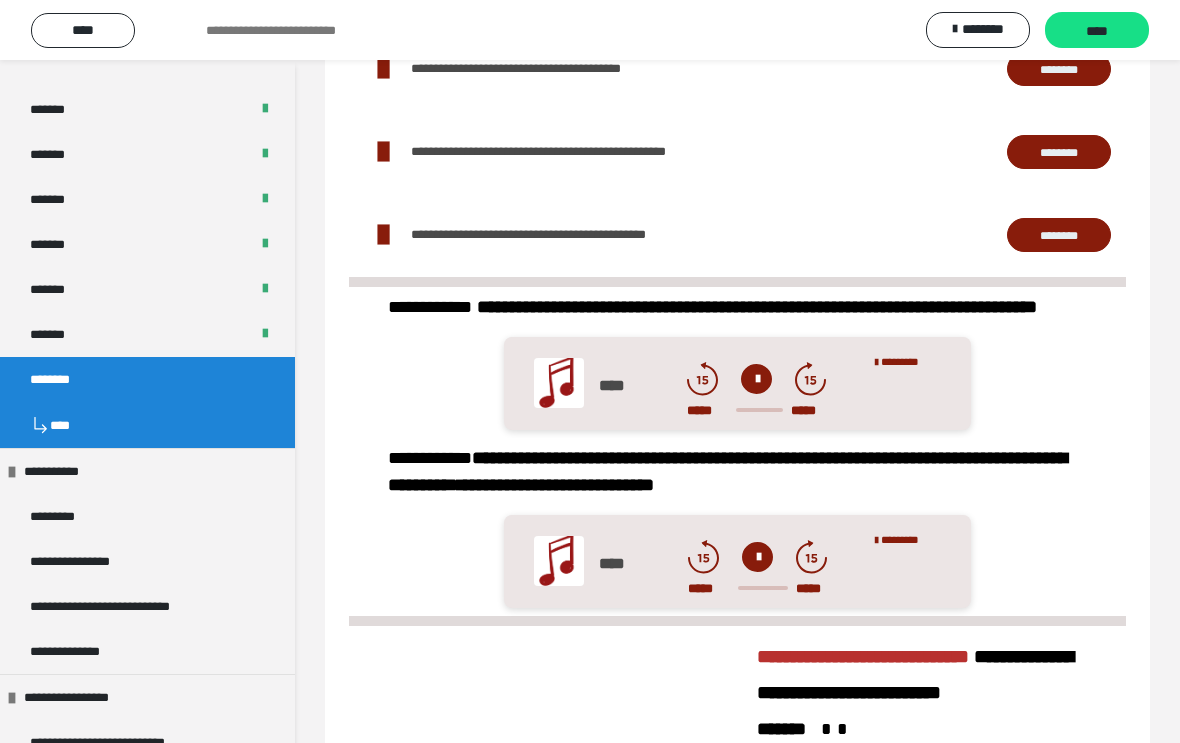 scroll, scrollTop: 1197, scrollLeft: 0, axis: vertical 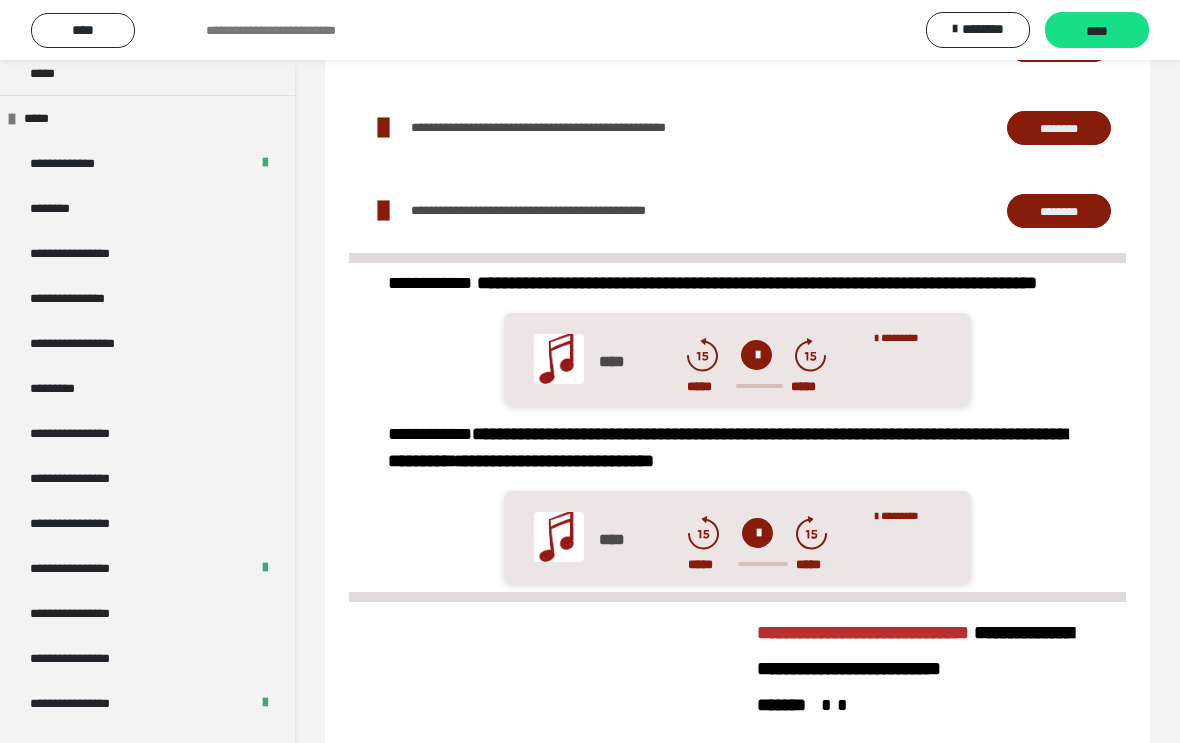 click on "**********" at bounding box center [87, 748] 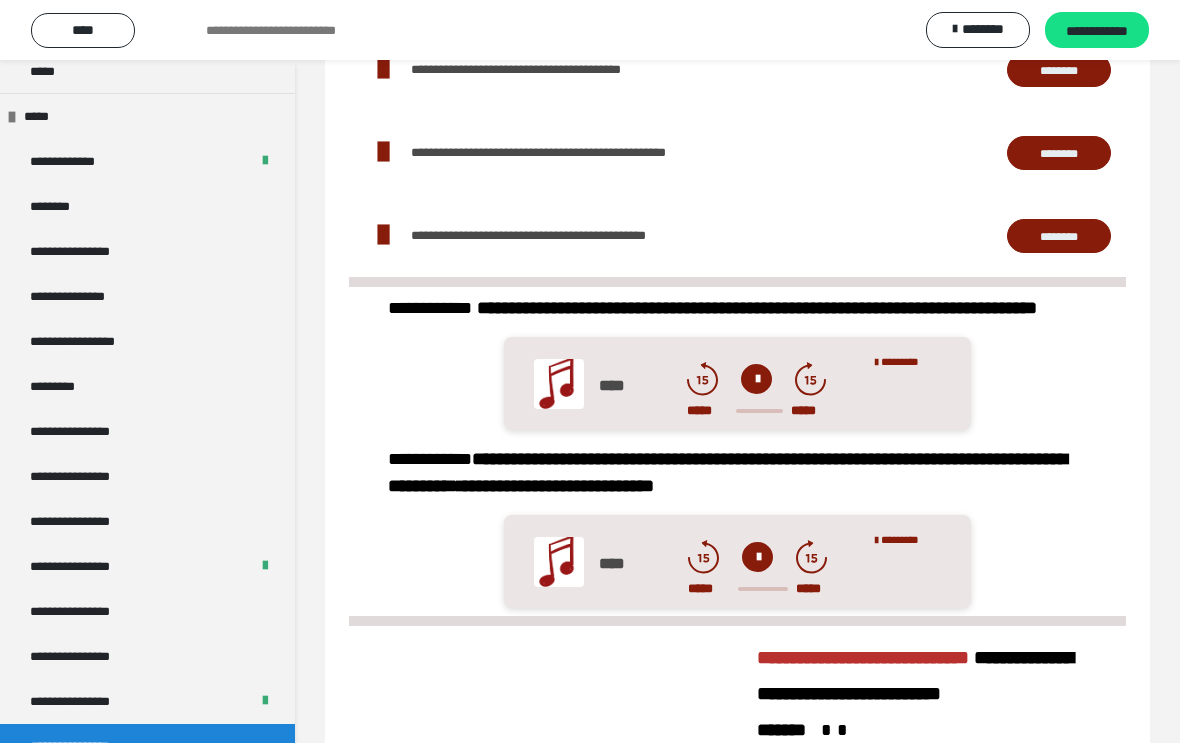 scroll, scrollTop: 2249, scrollLeft: 0, axis: vertical 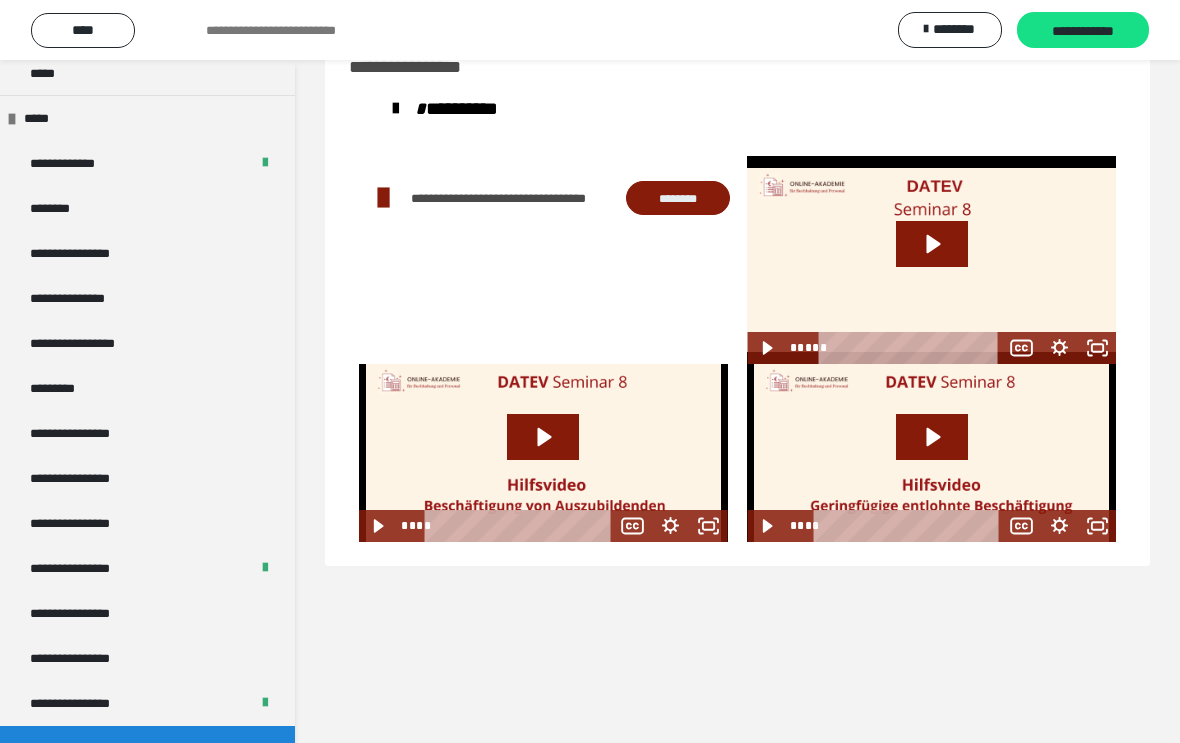 click 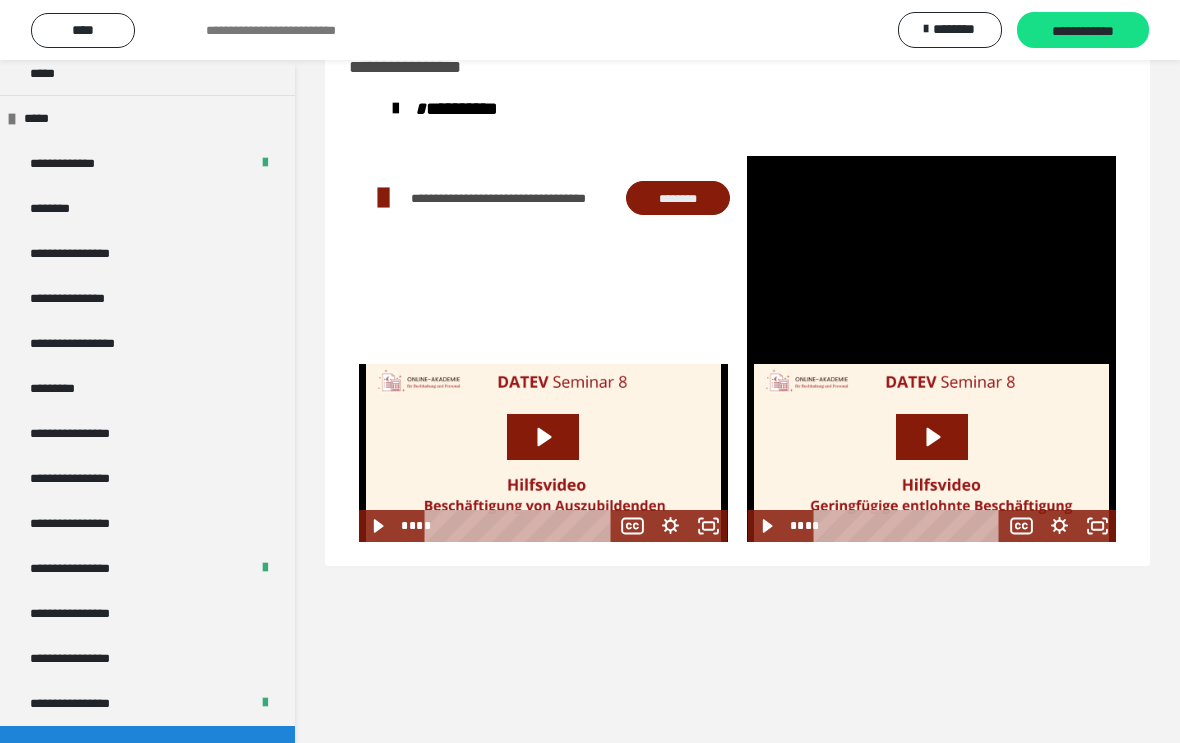click at bounding box center (931, 260) 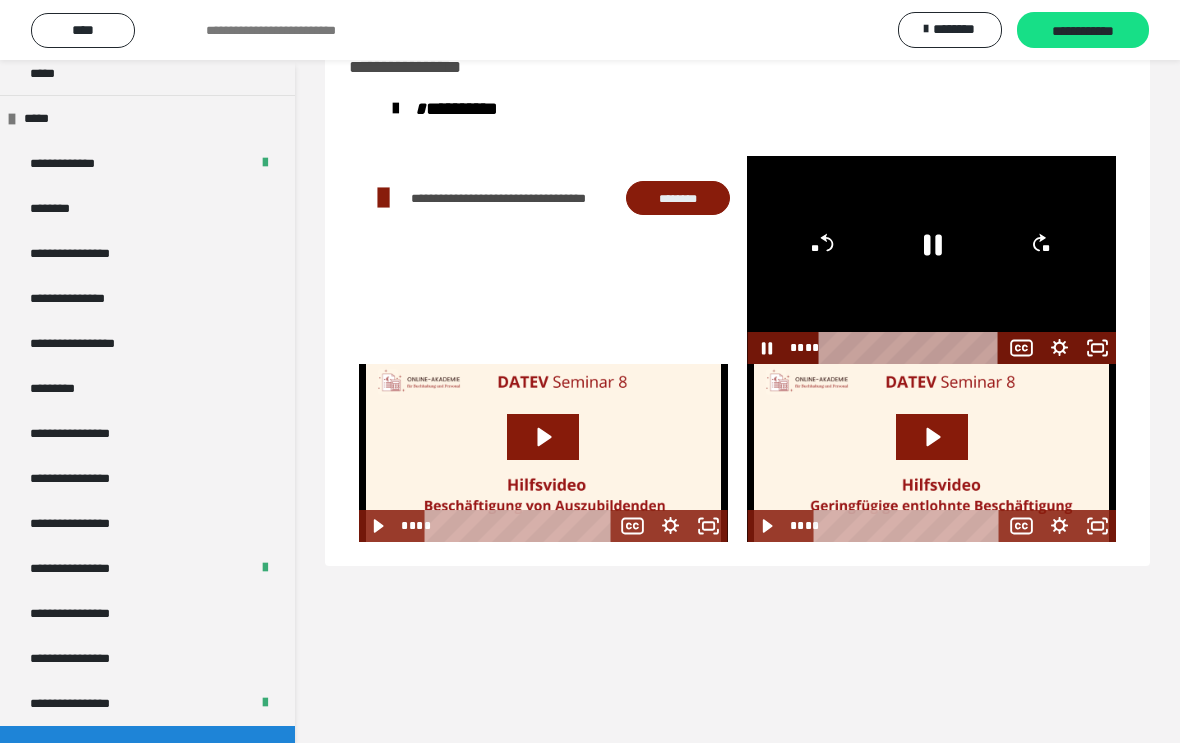 click 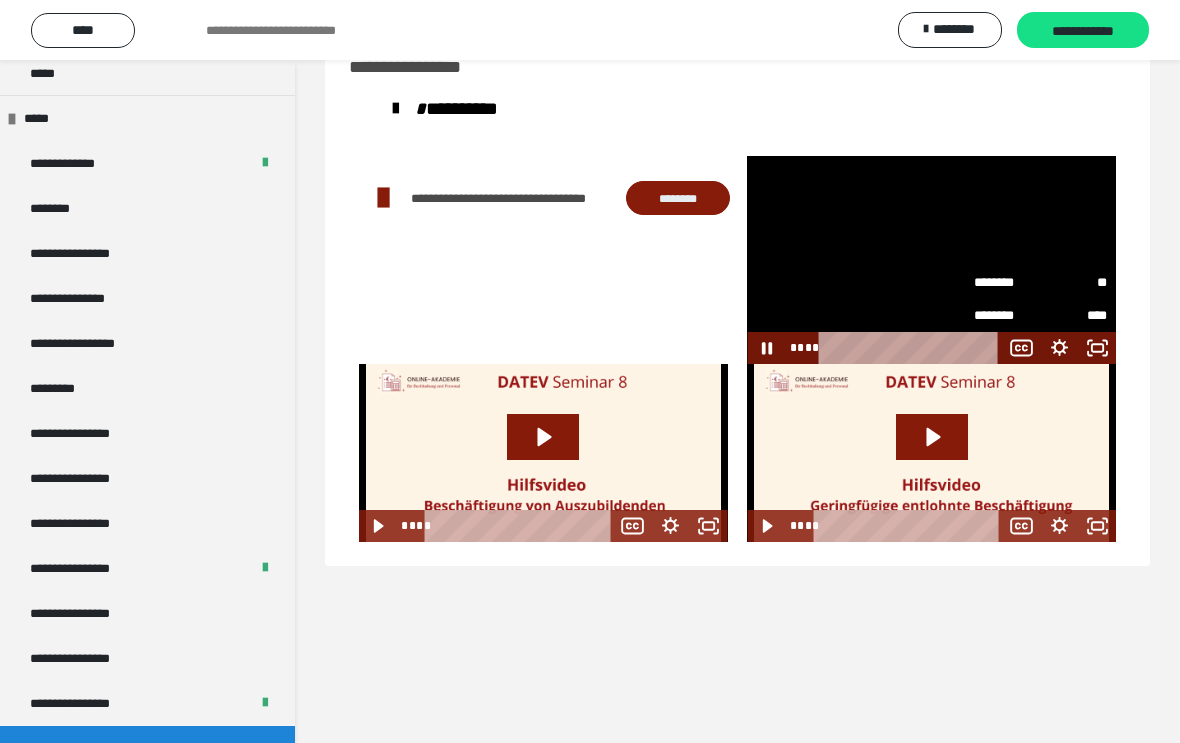 click 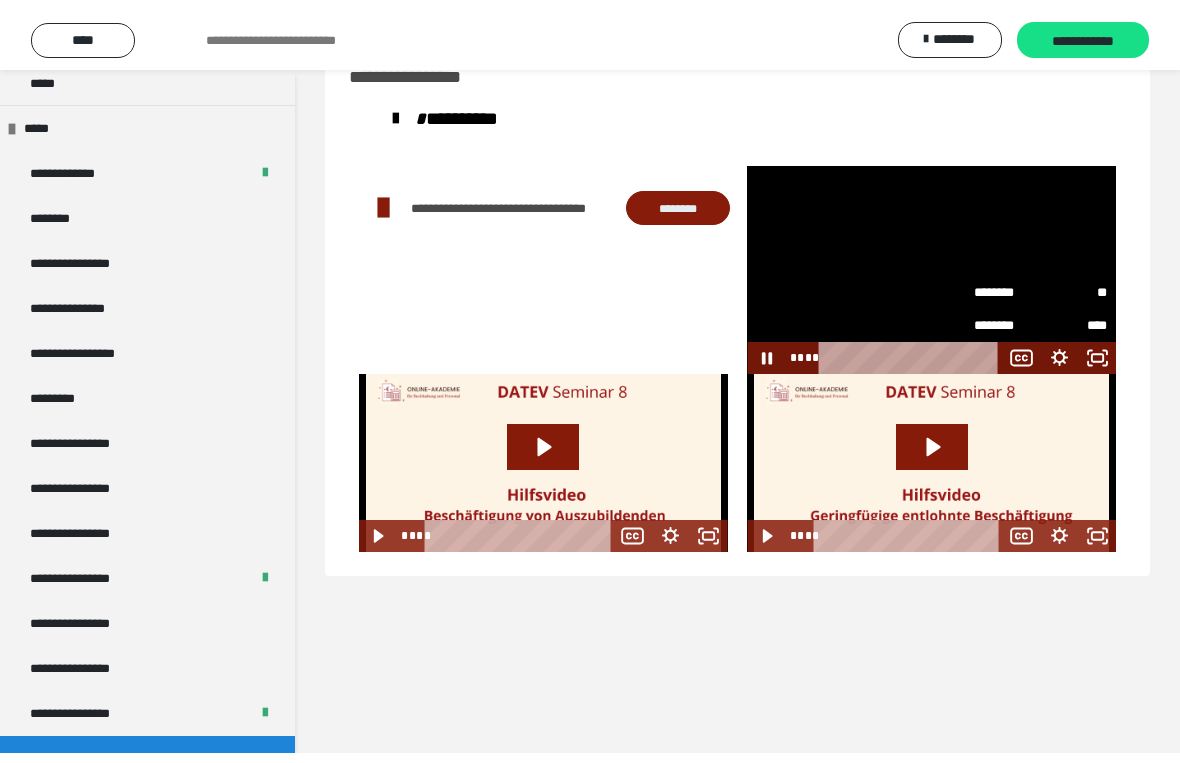 scroll, scrollTop: 24, scrollLeft: 0, axis: vertical 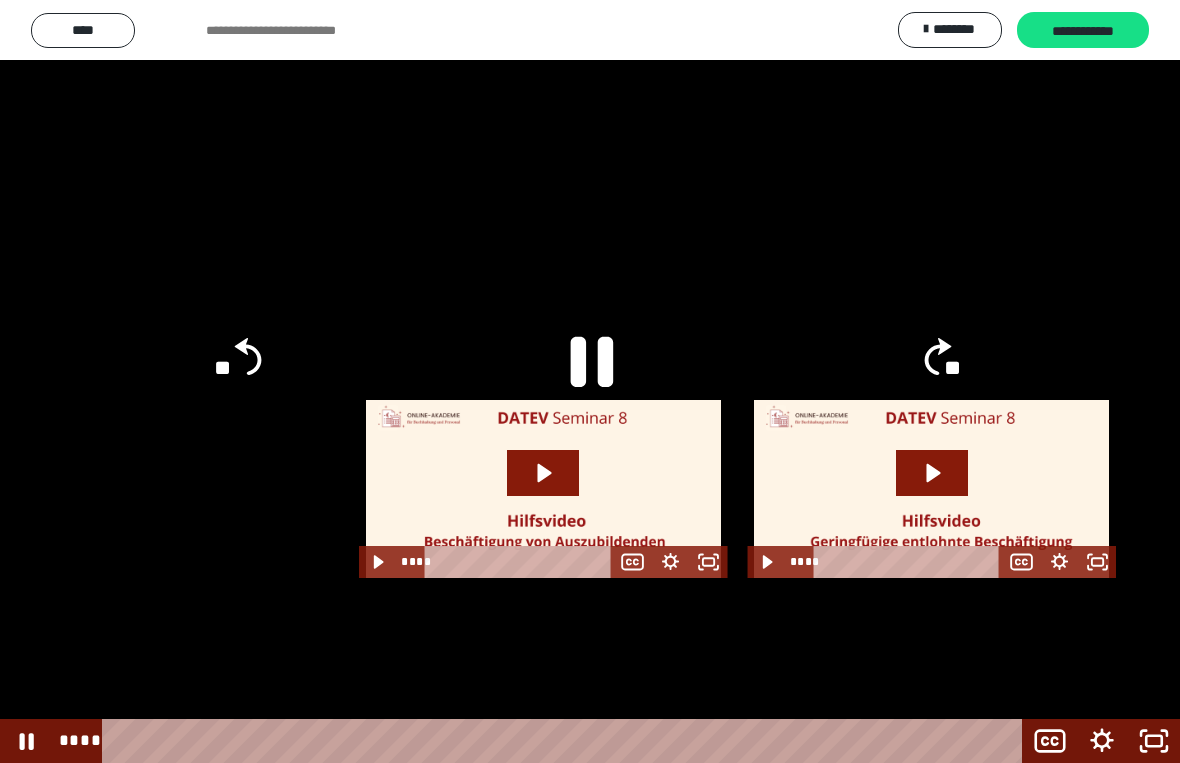 click 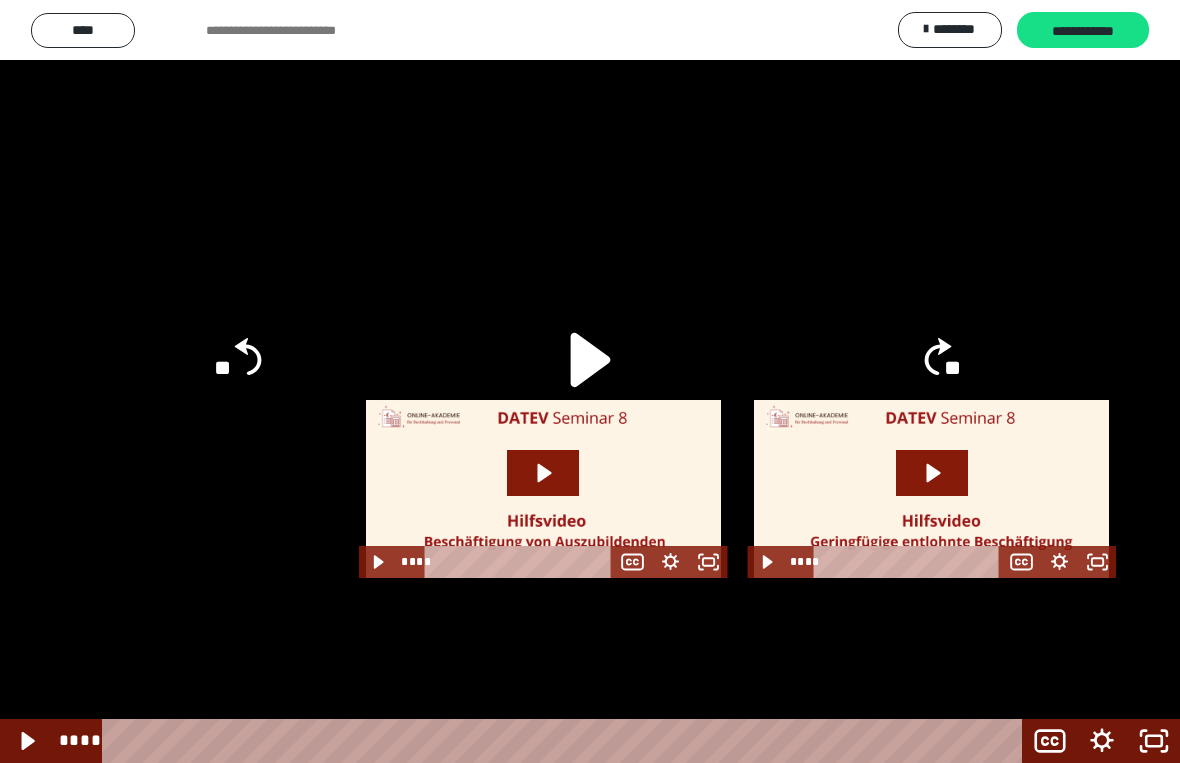 click 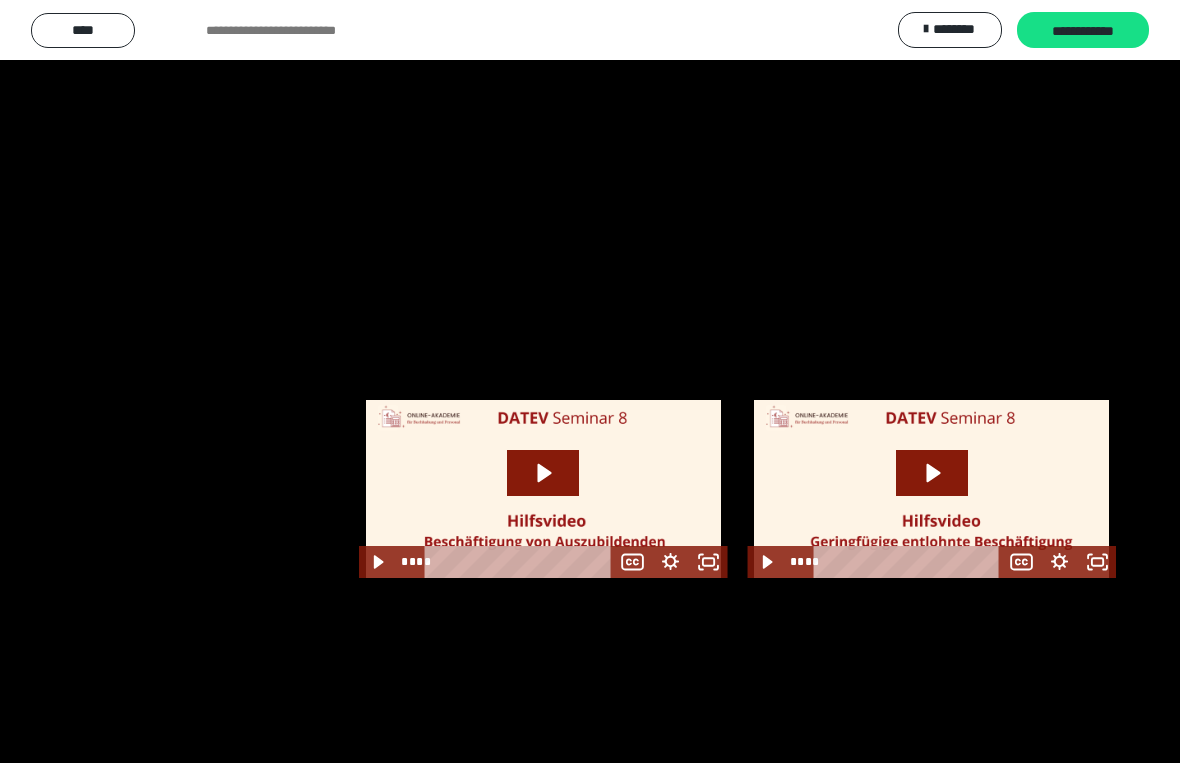 click at bounding box center [590, 381] 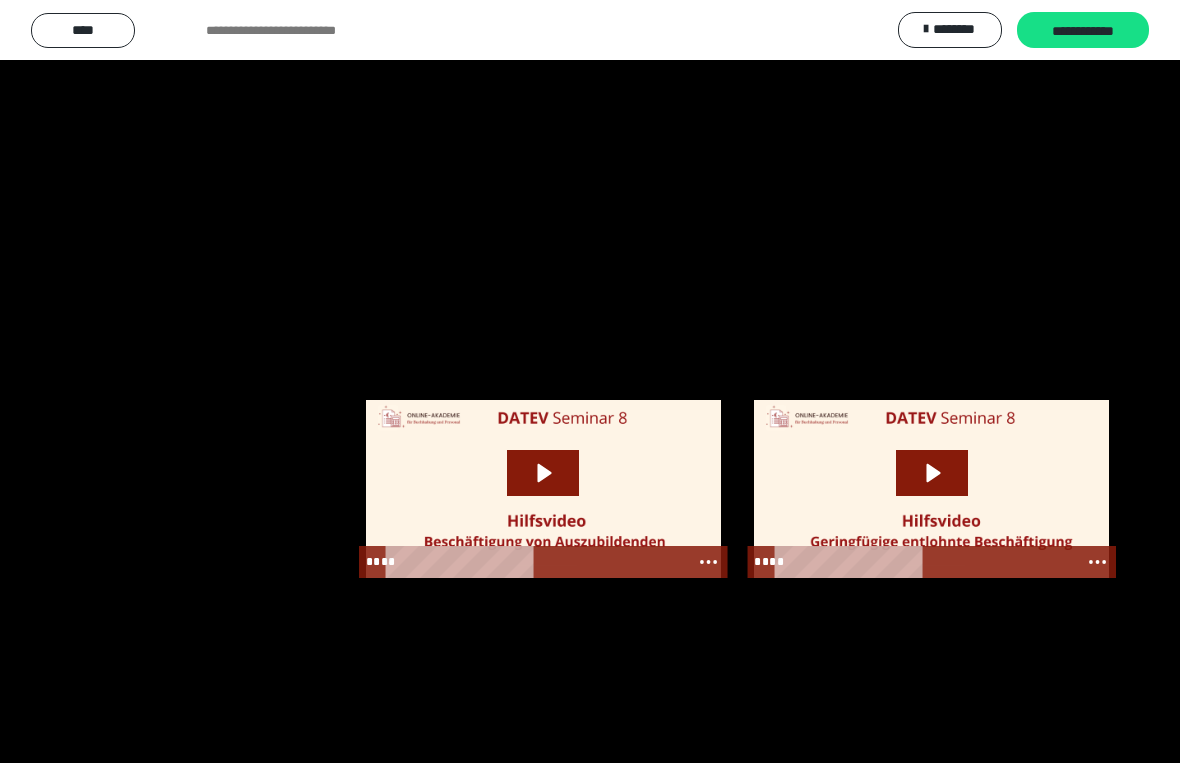 click at bounding box center [590, 381] 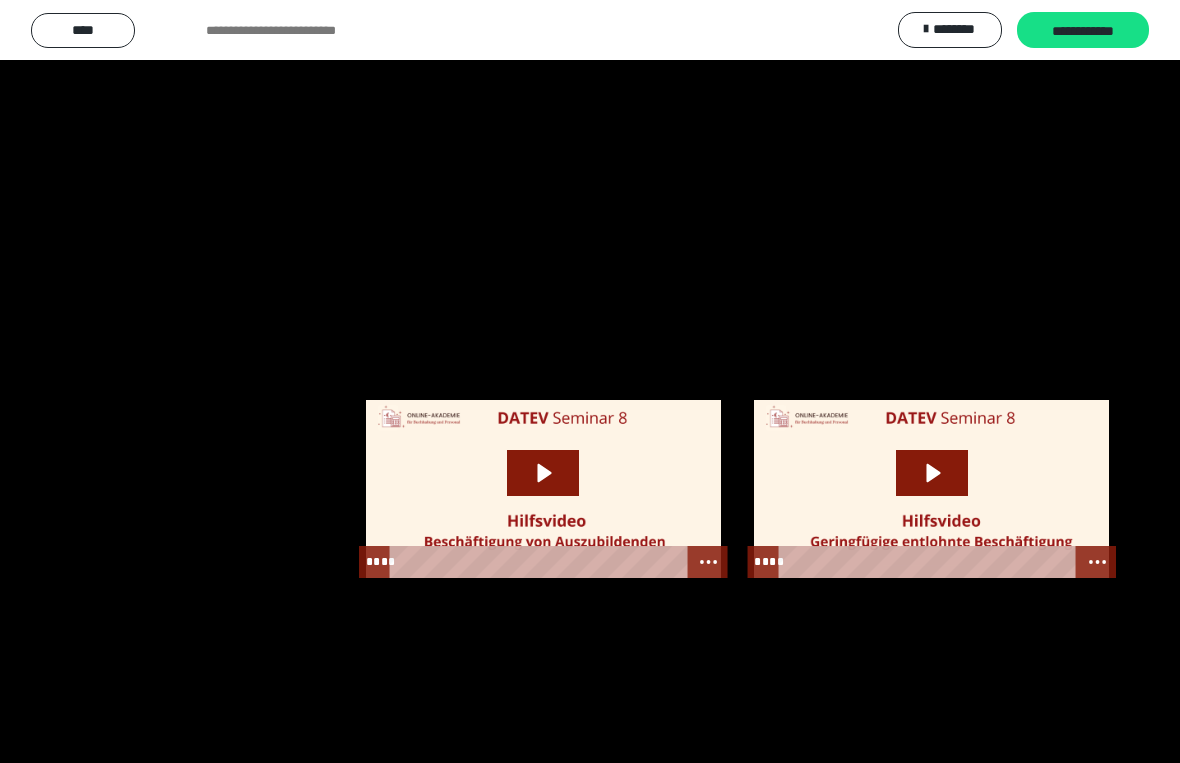 click at bounding box center [590, 381] 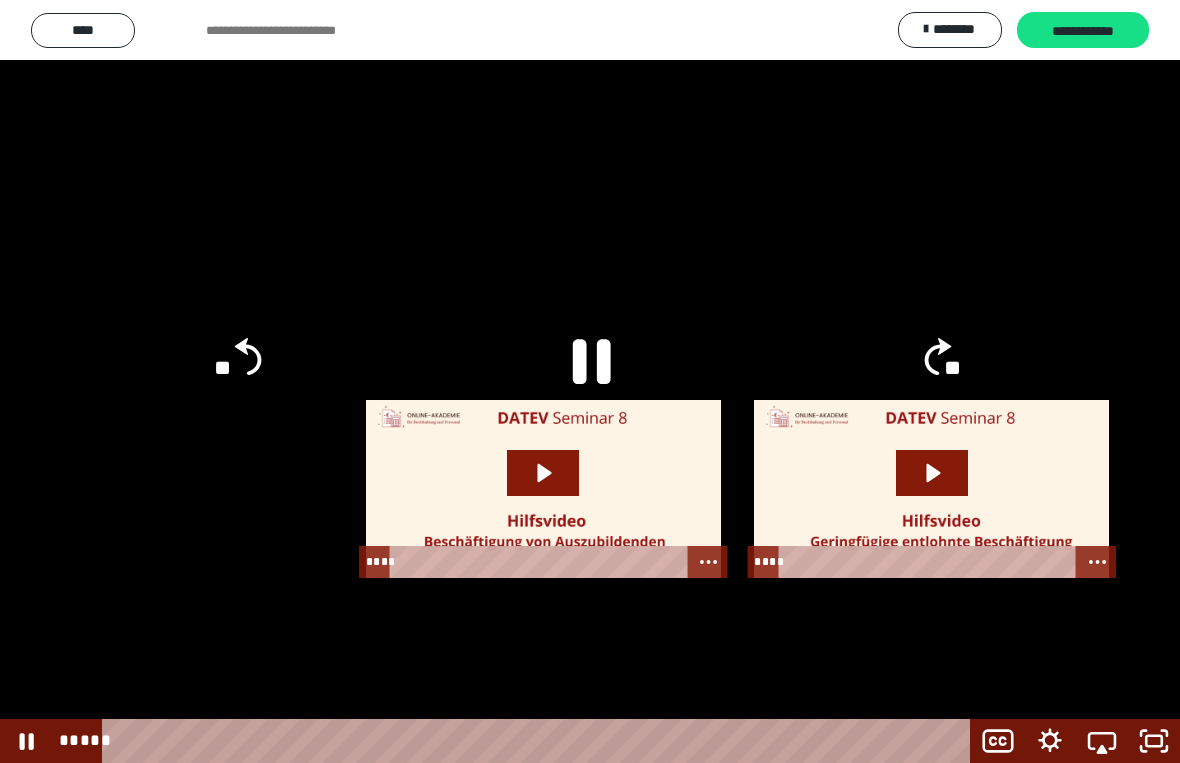 click 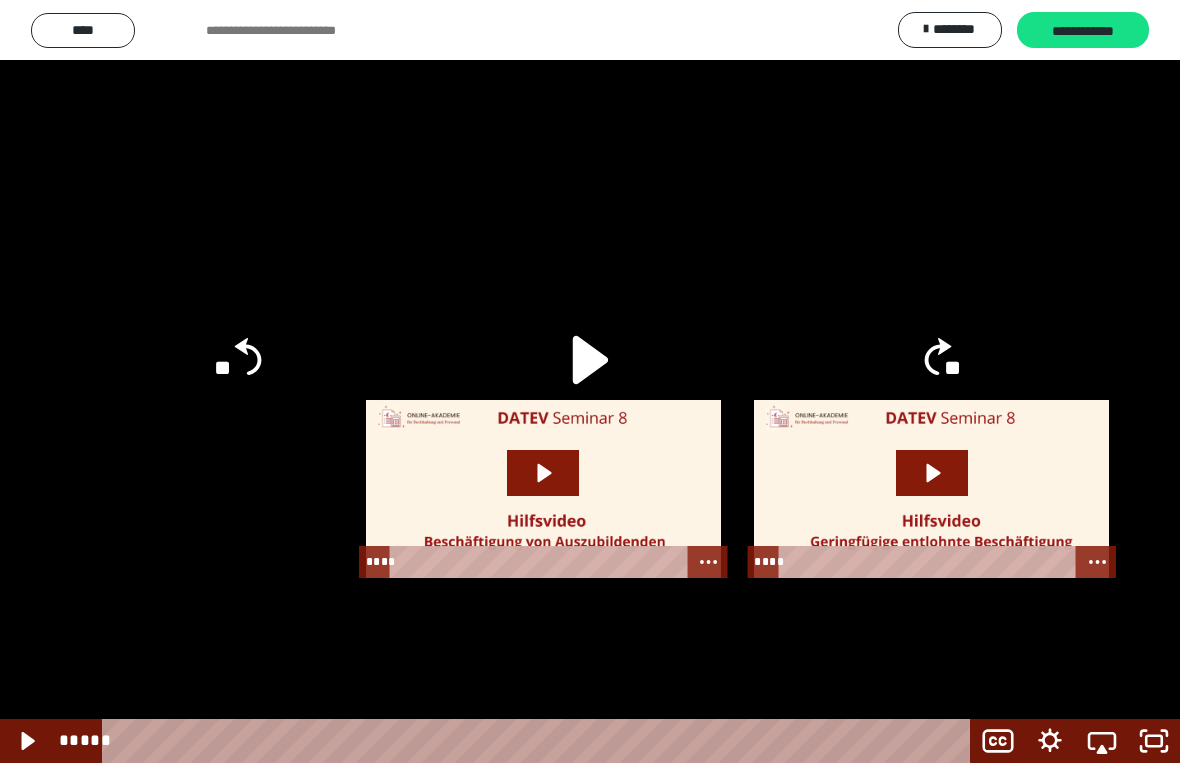 click 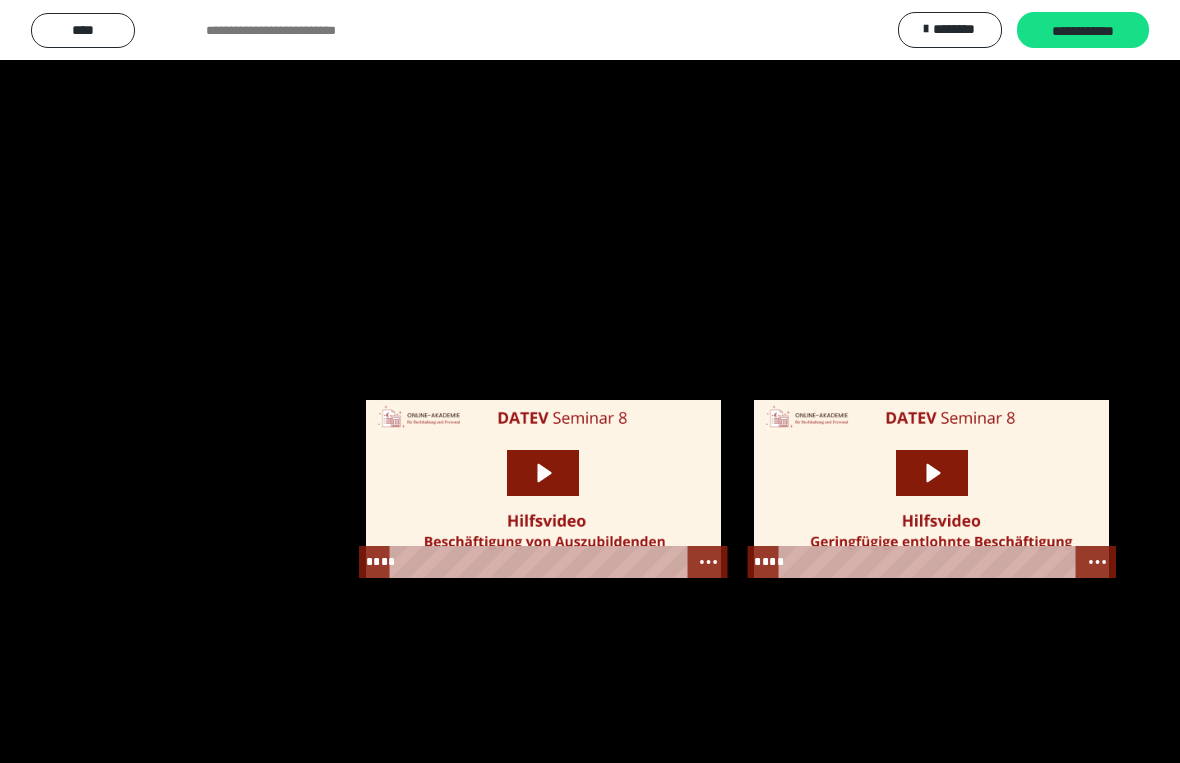 click at bounding box center [590, 381] 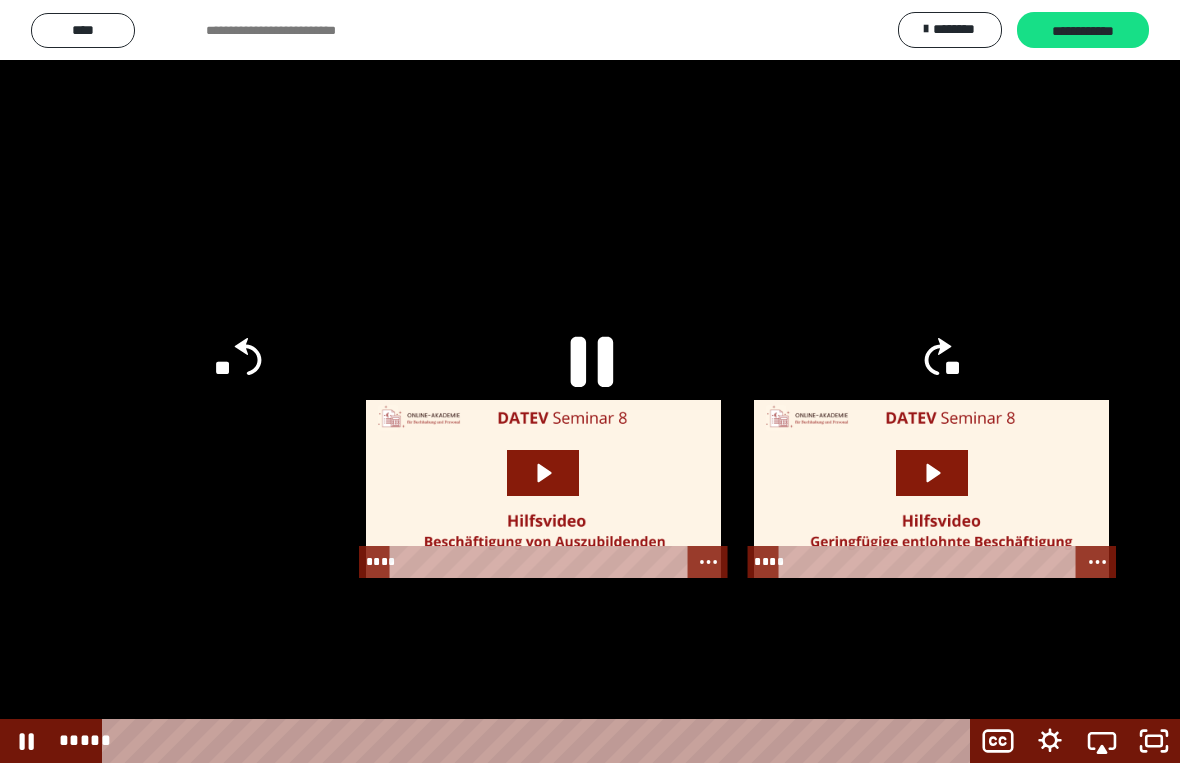 click 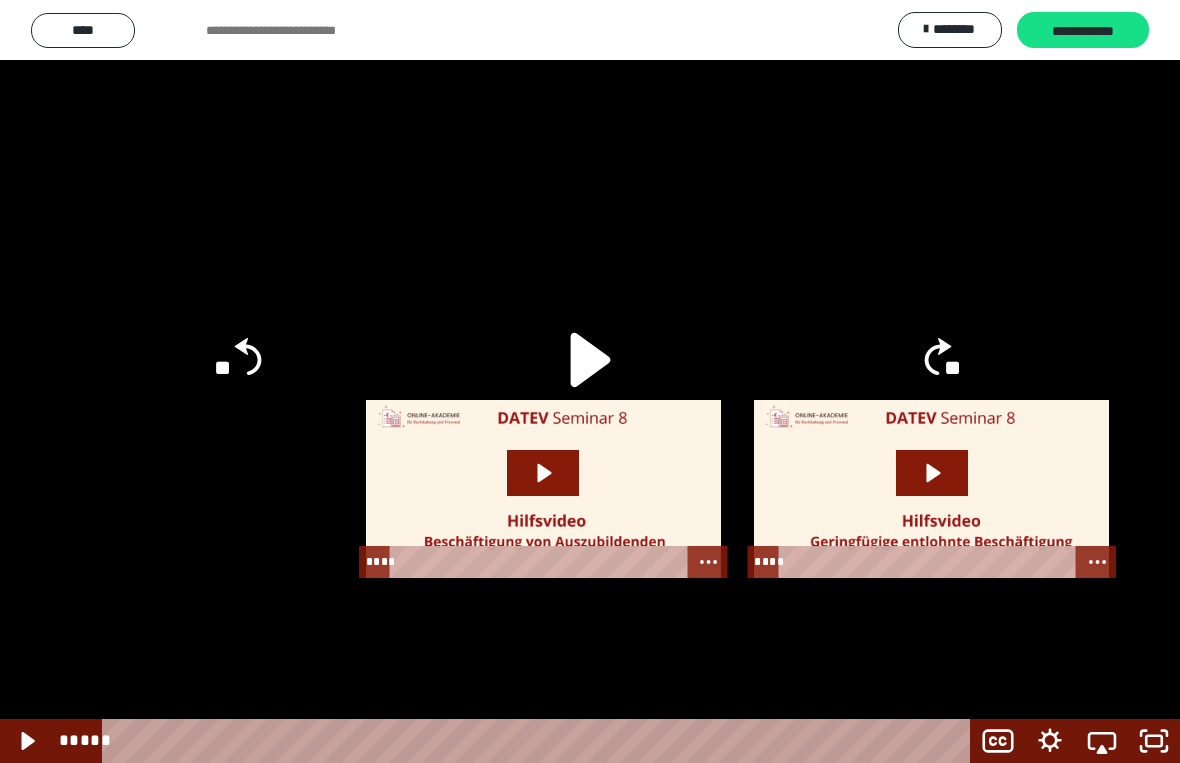 click 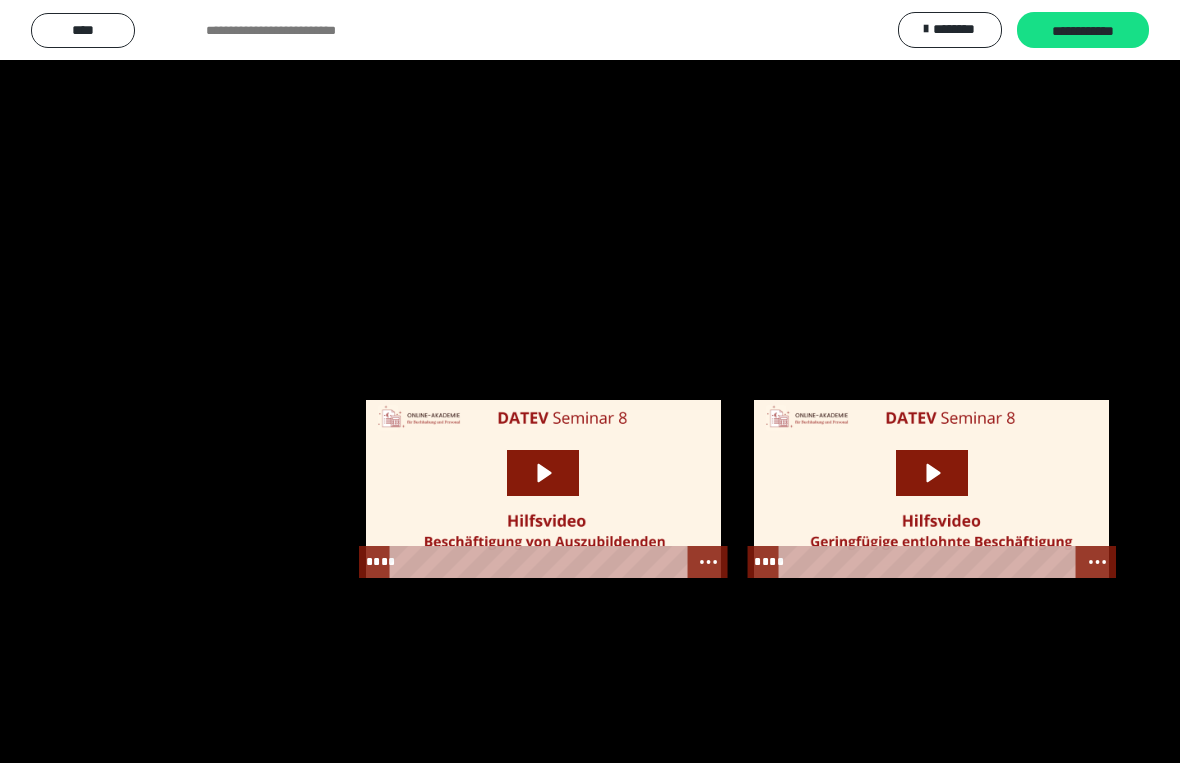 click at bounding box center (590, 381) 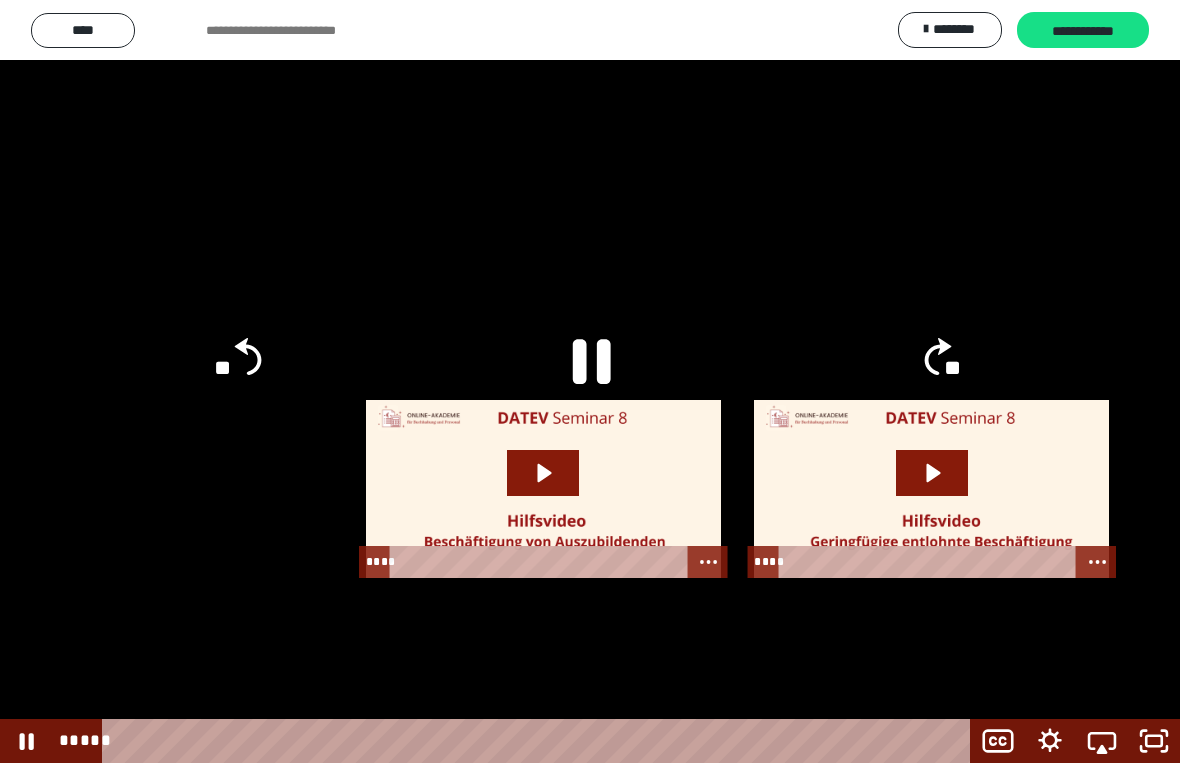 click 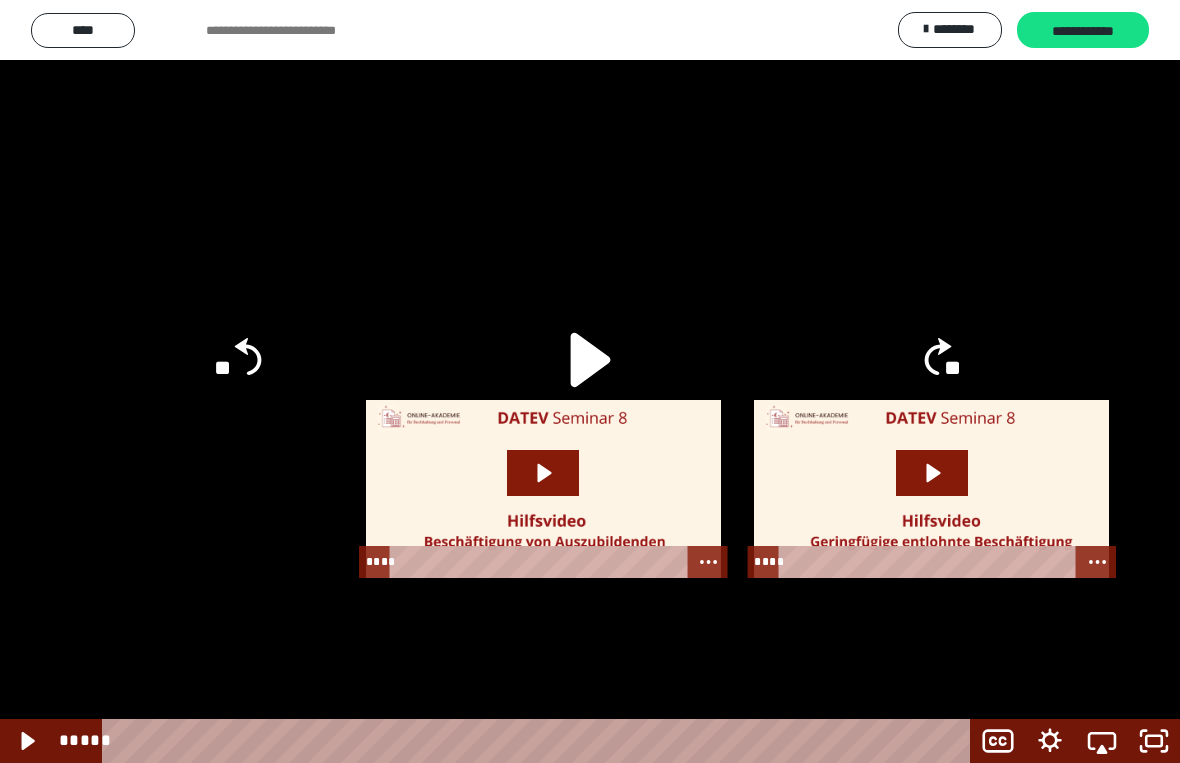 click 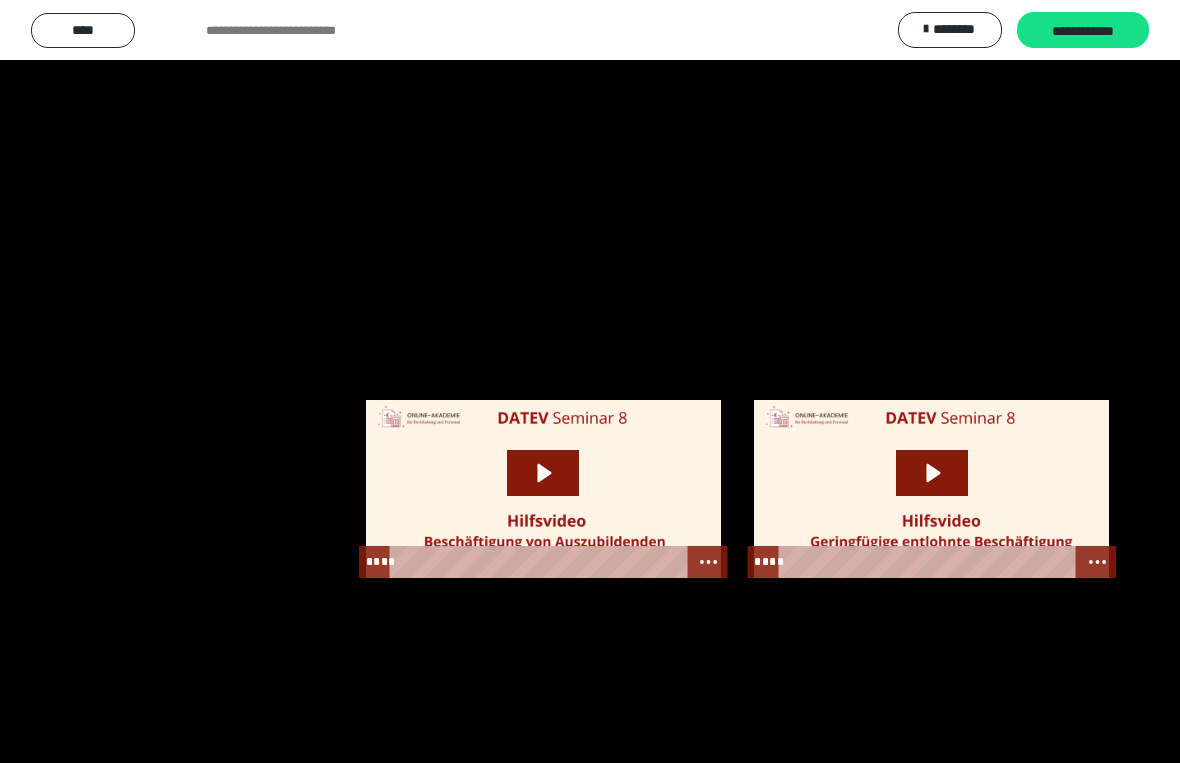 click at bounding box center (590, 381) 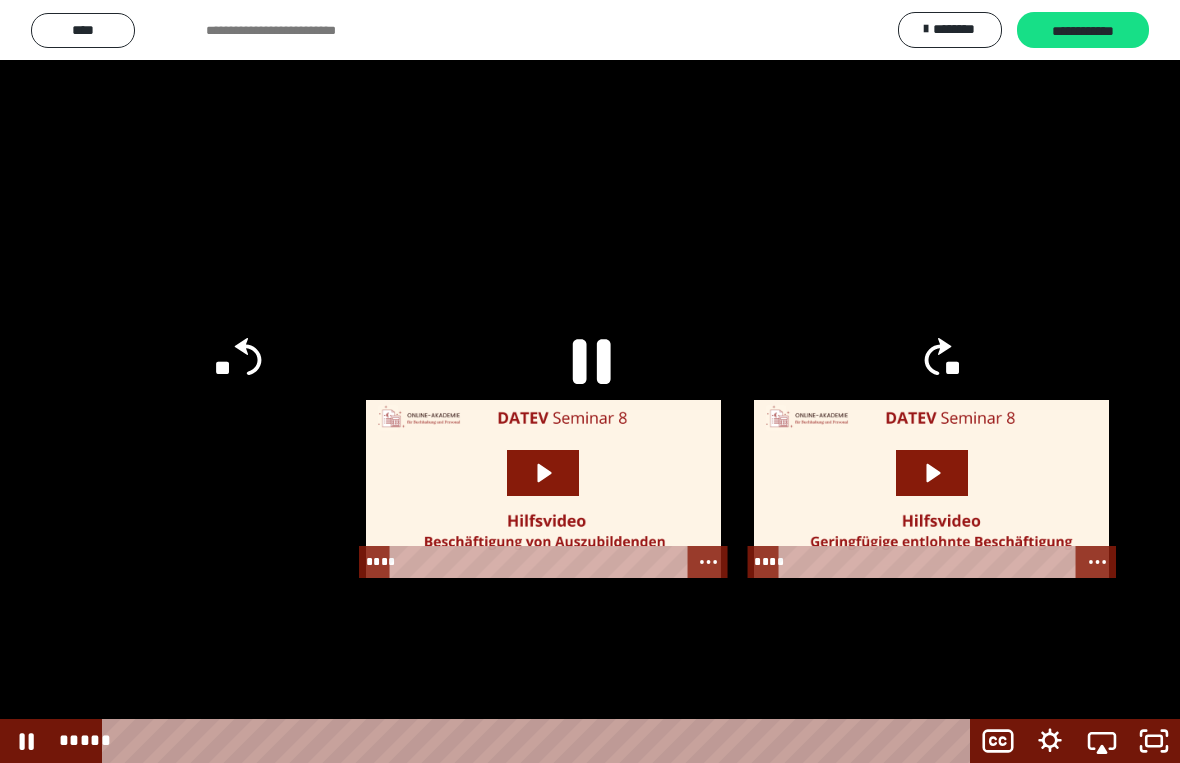 click 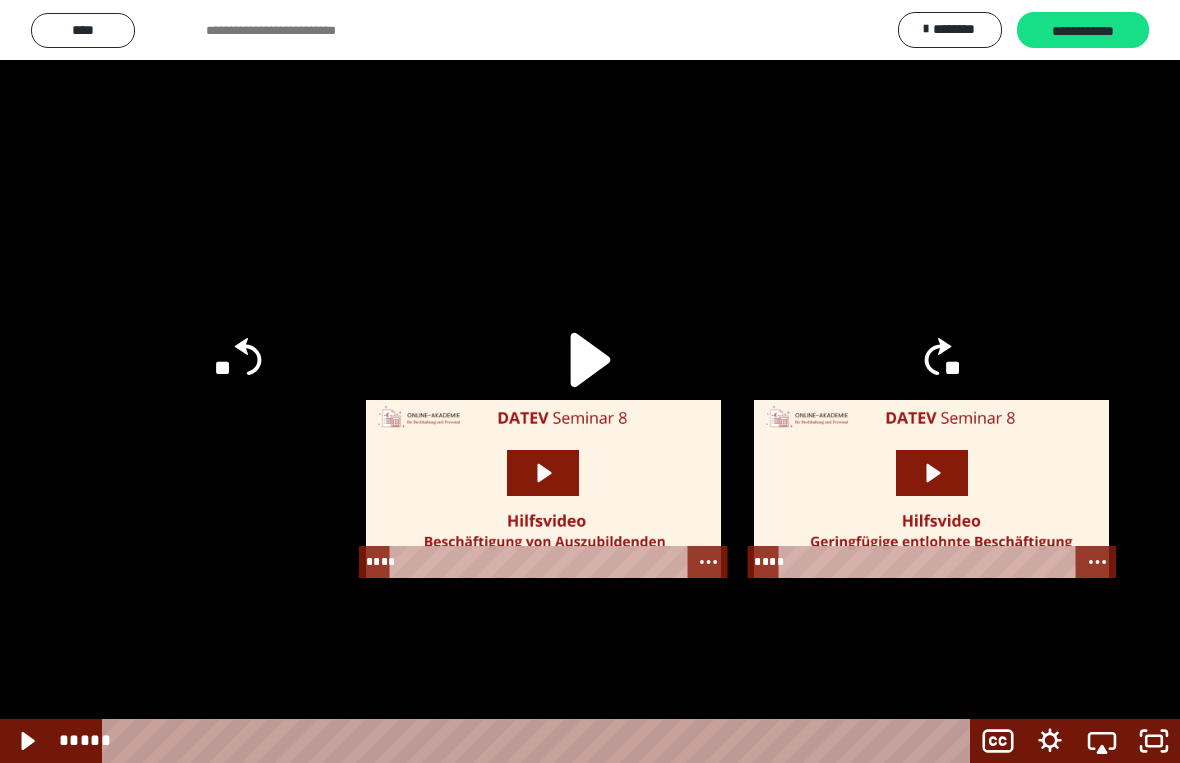 click 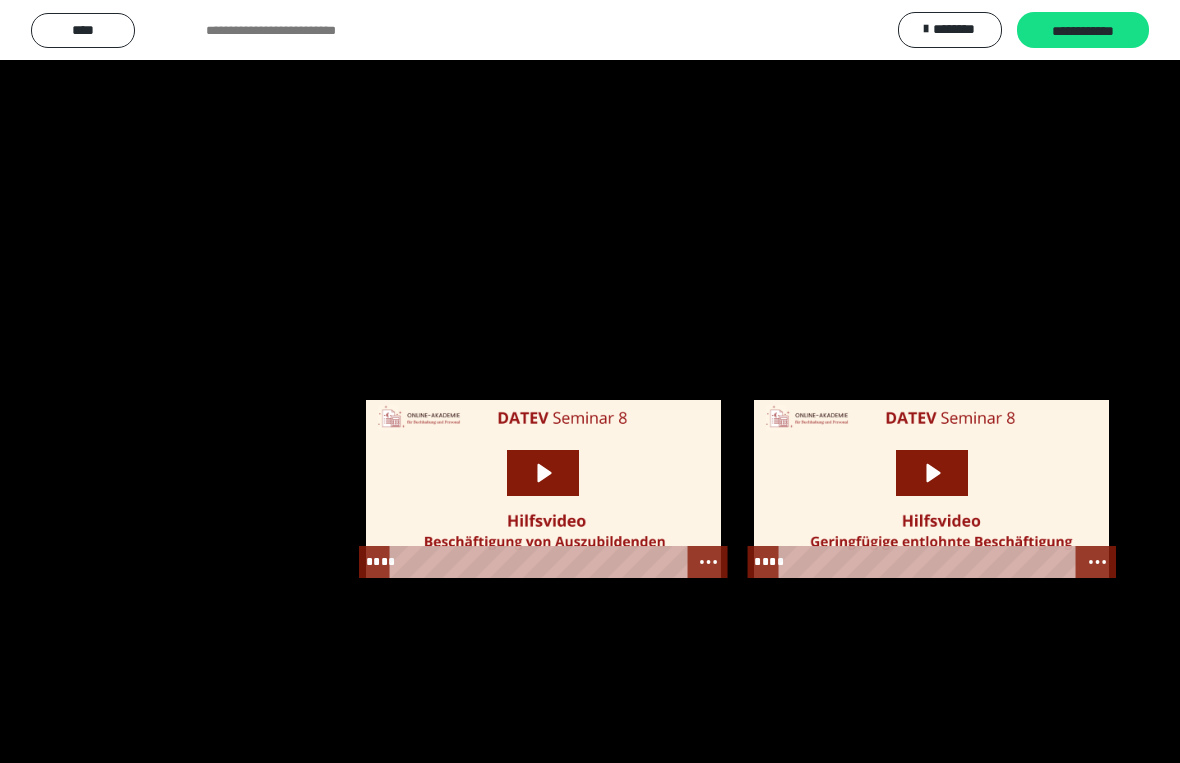 click at bounding box center (590, 381) 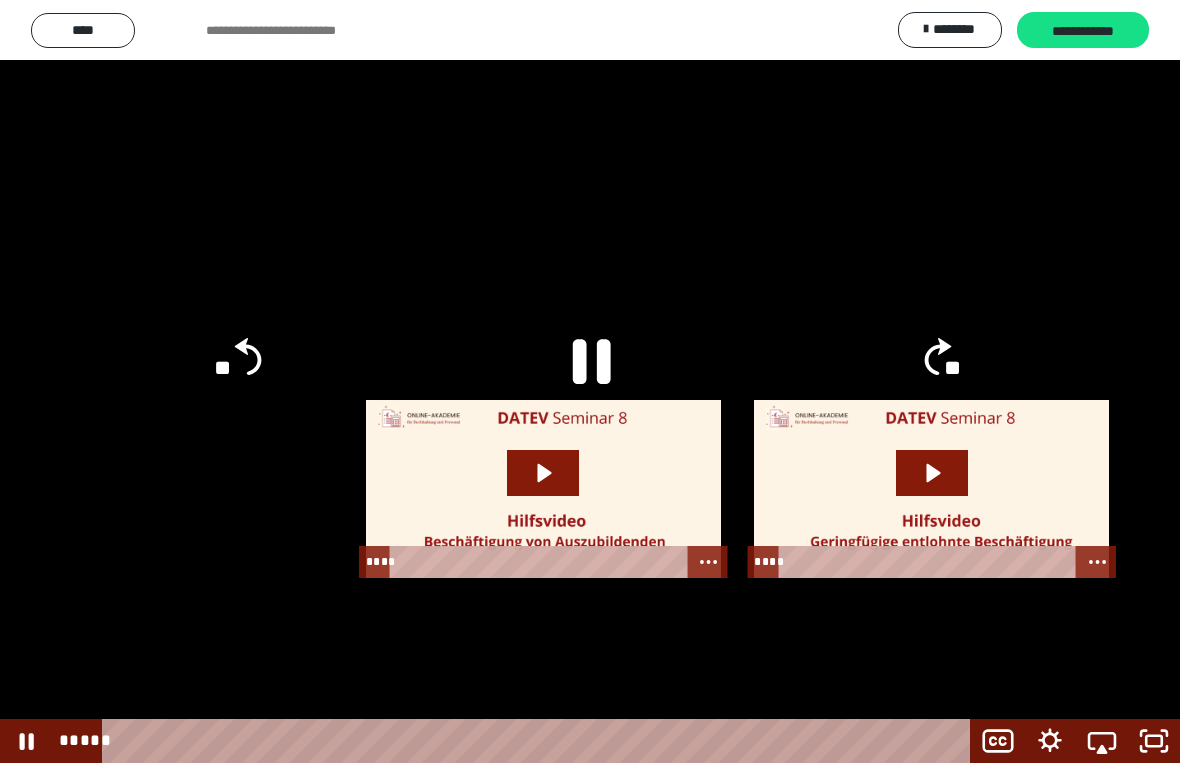 click 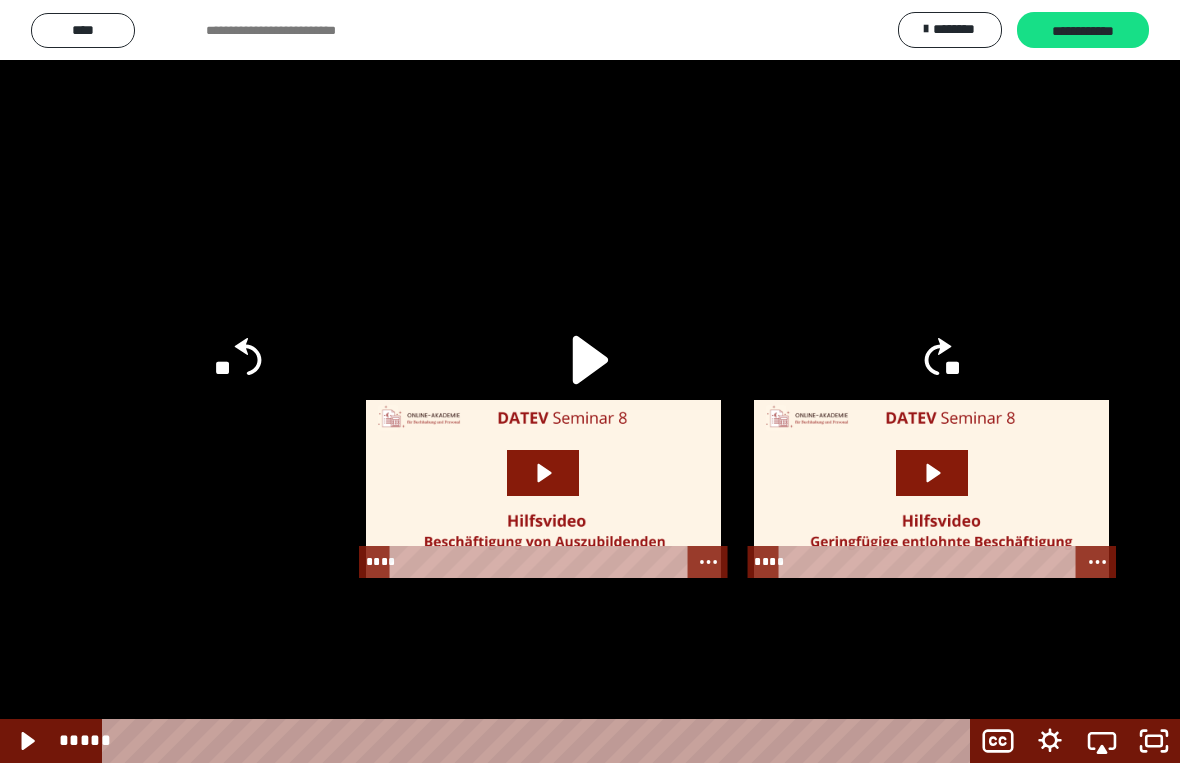 click 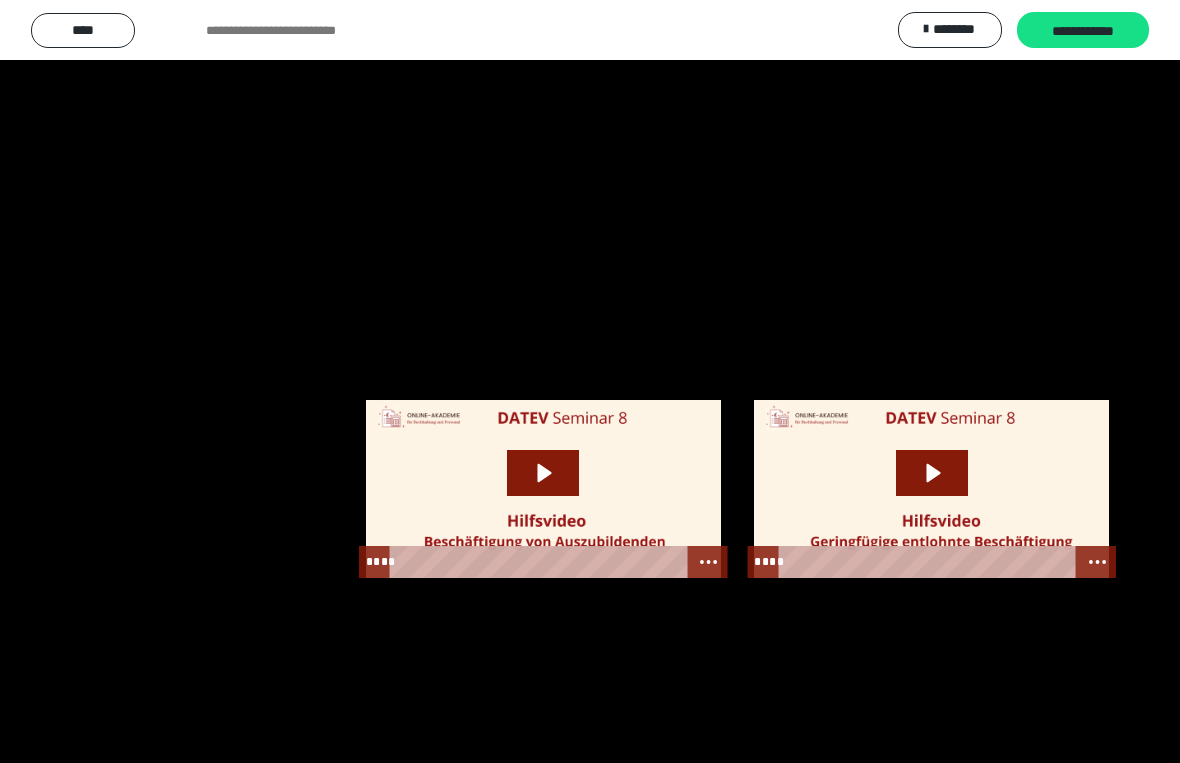 click at bounding box center [590, 381] 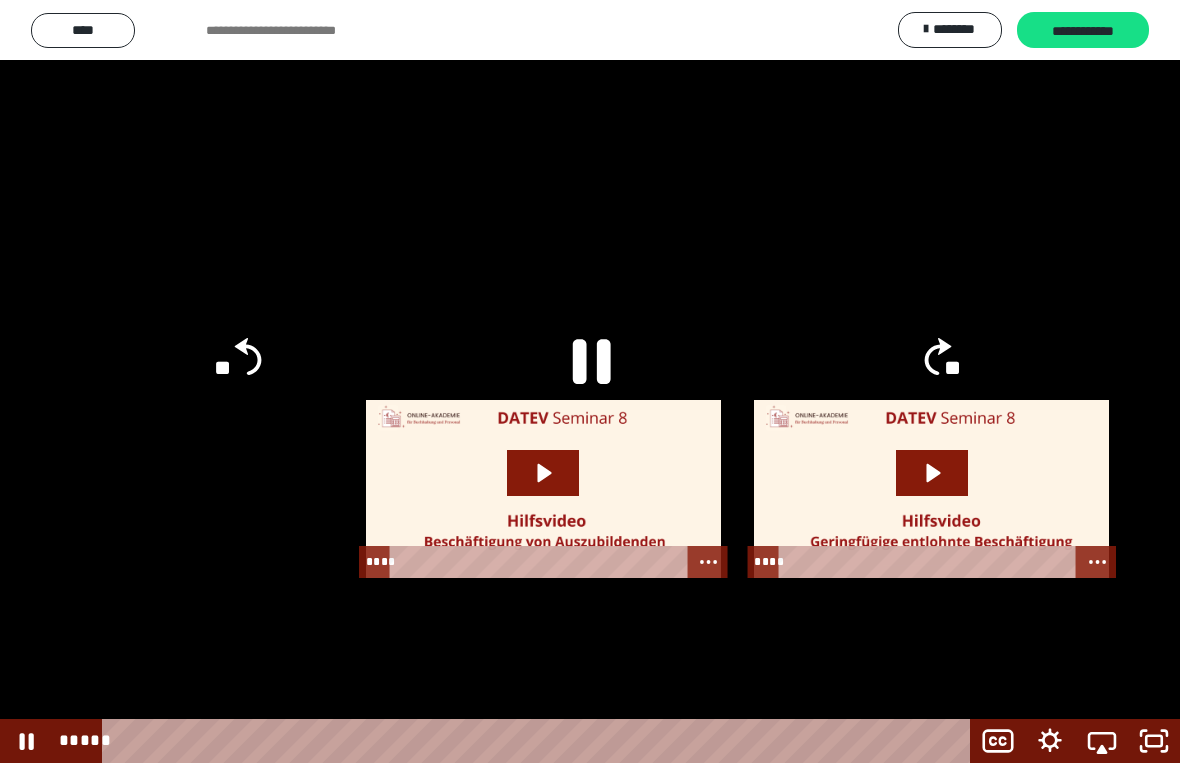 click 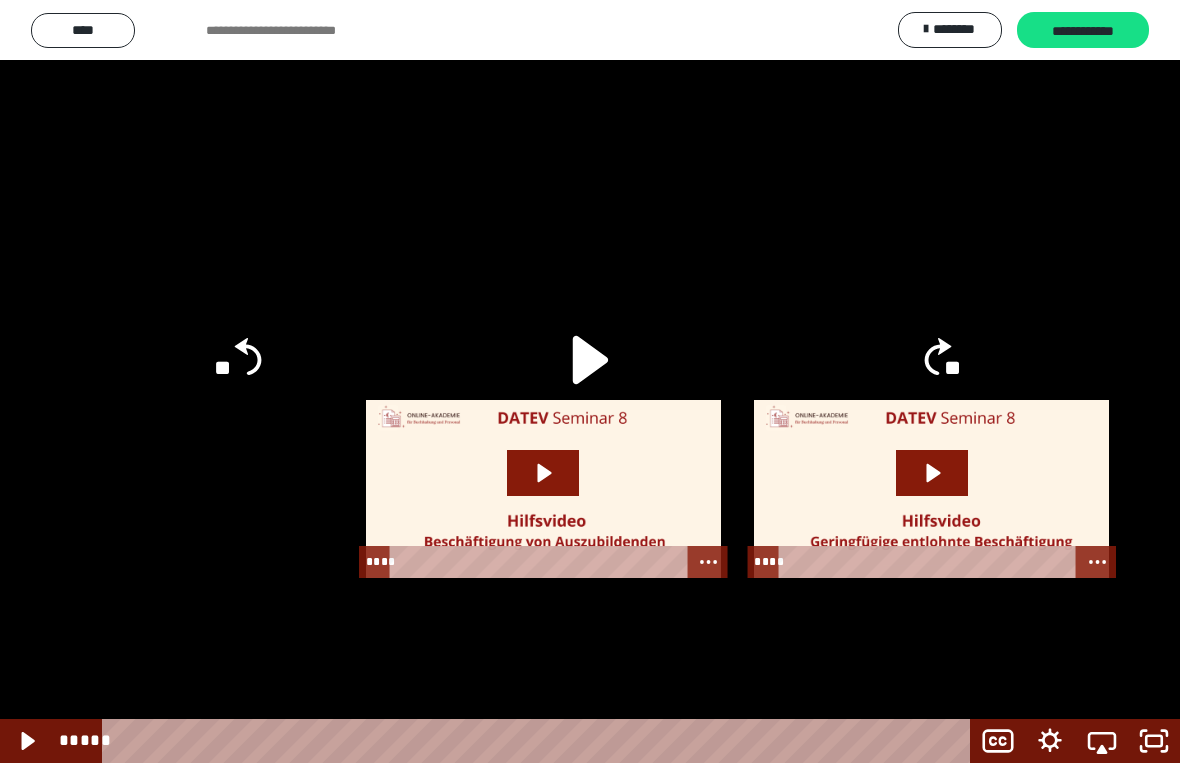 click 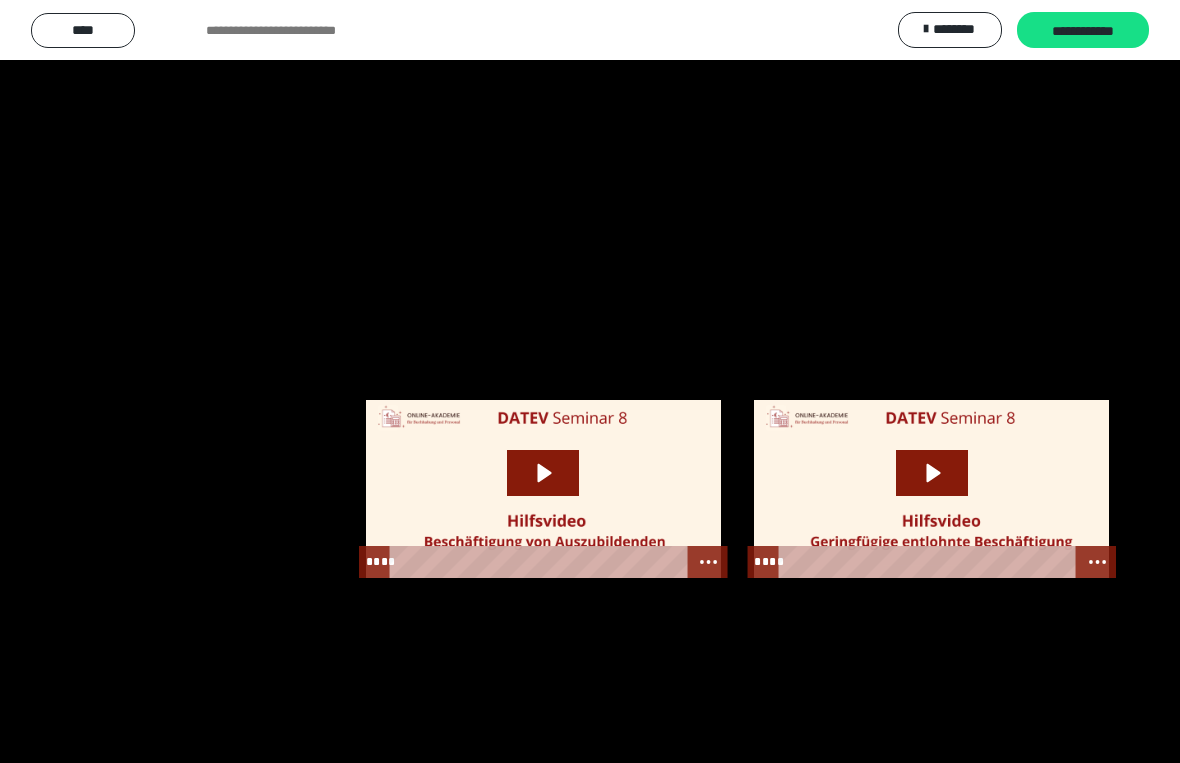 click at bounding box center [590, 381] 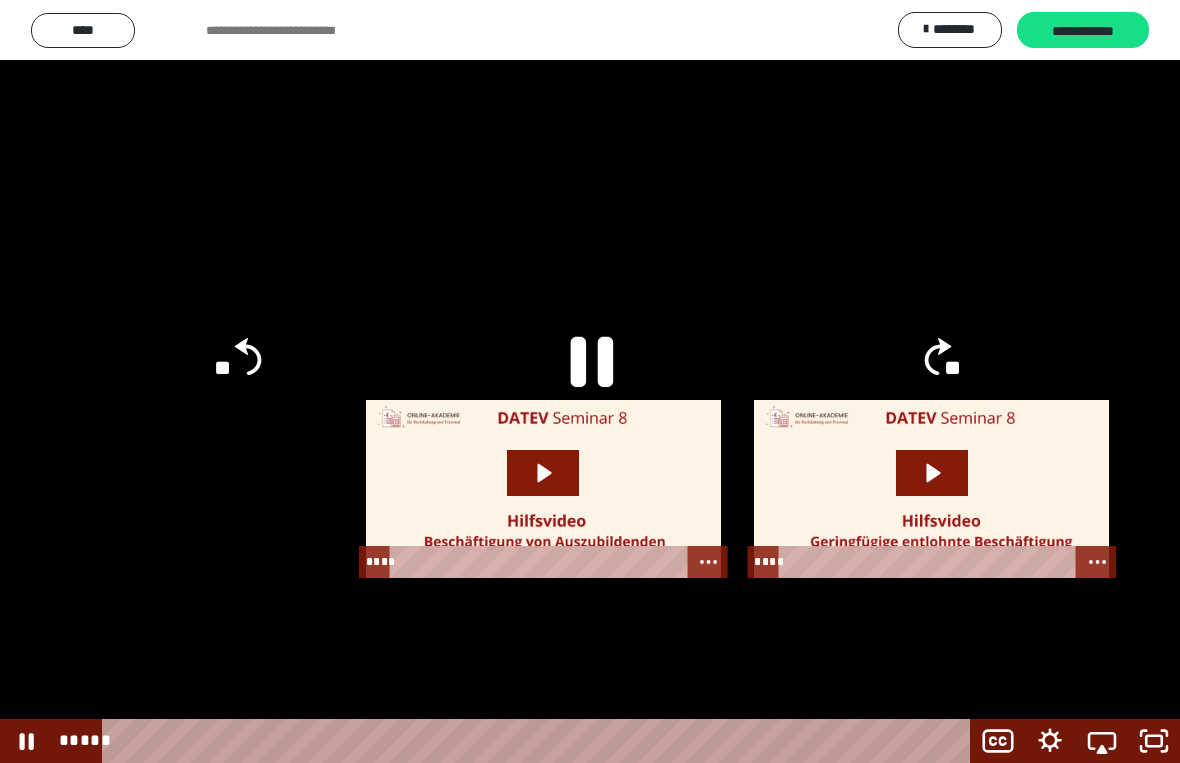 click 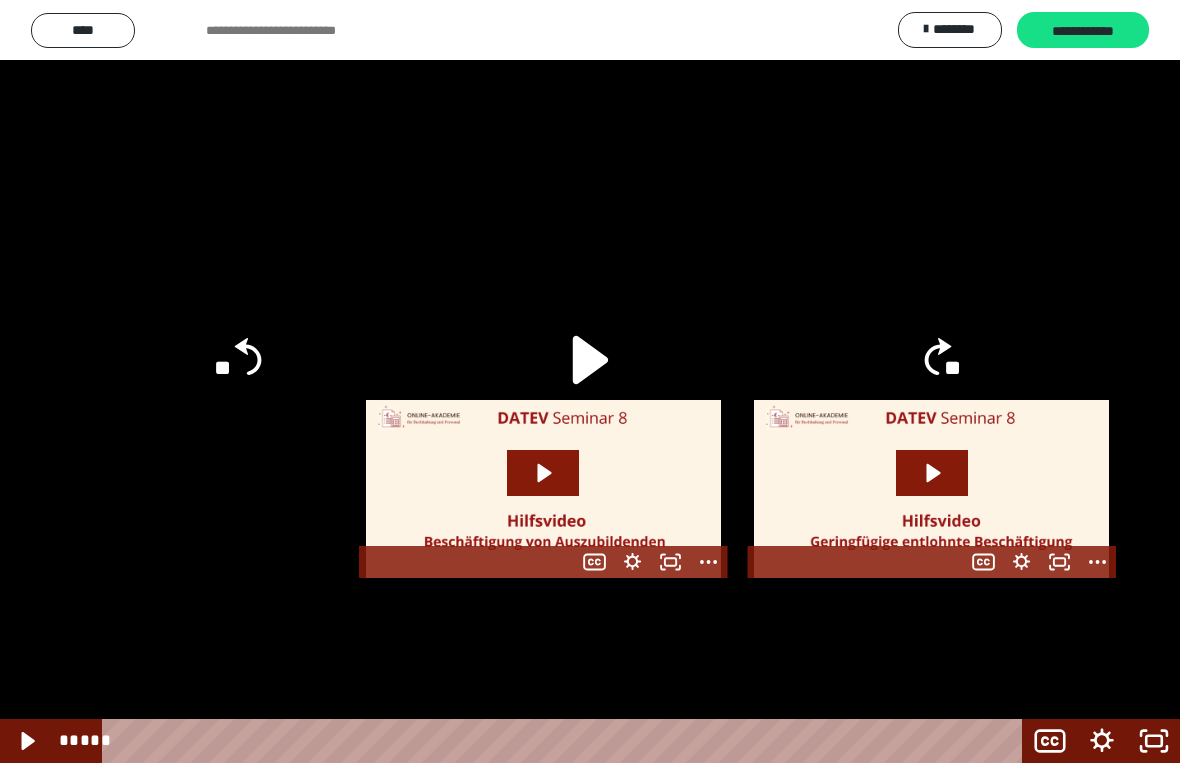 click 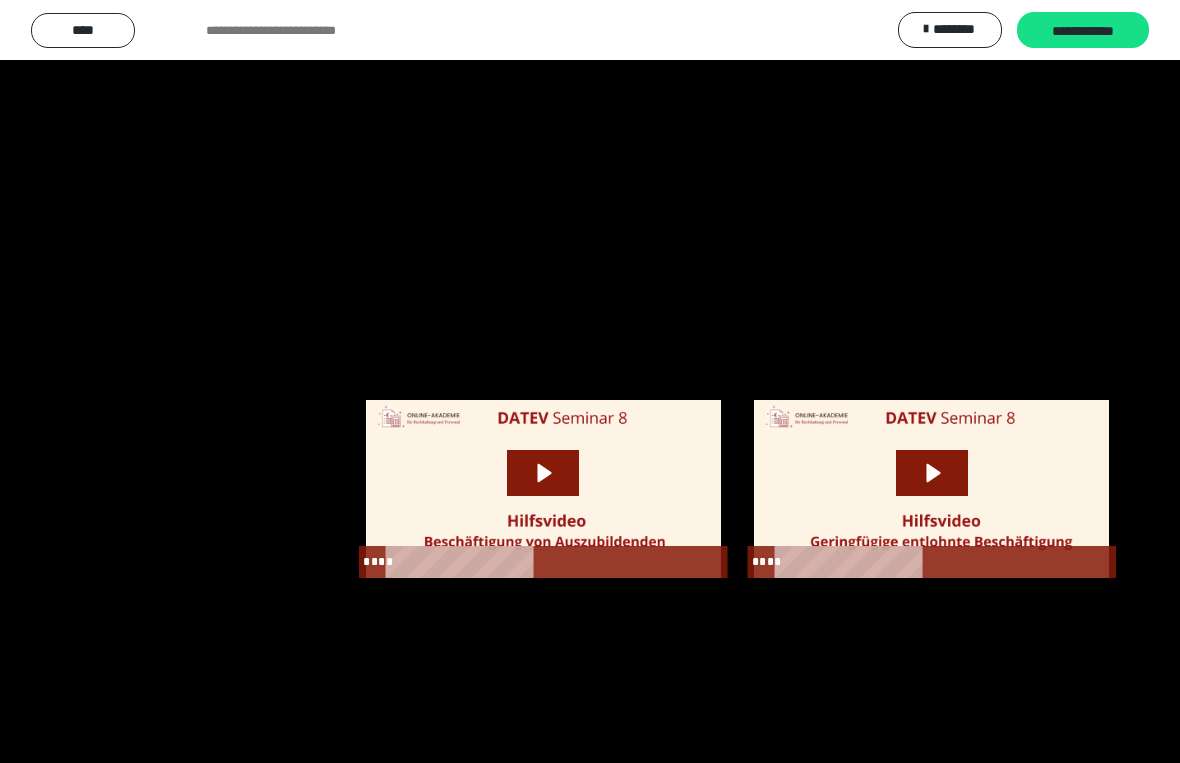 click at bounding box center [590, 381] 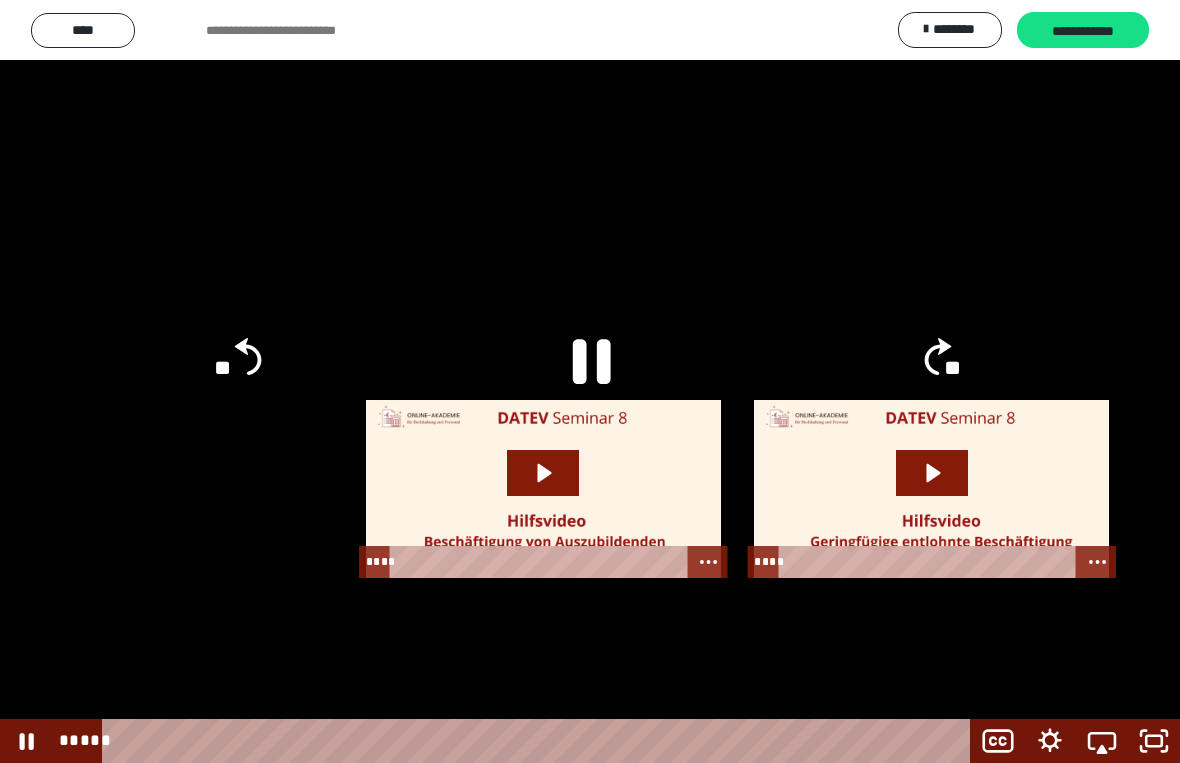 click 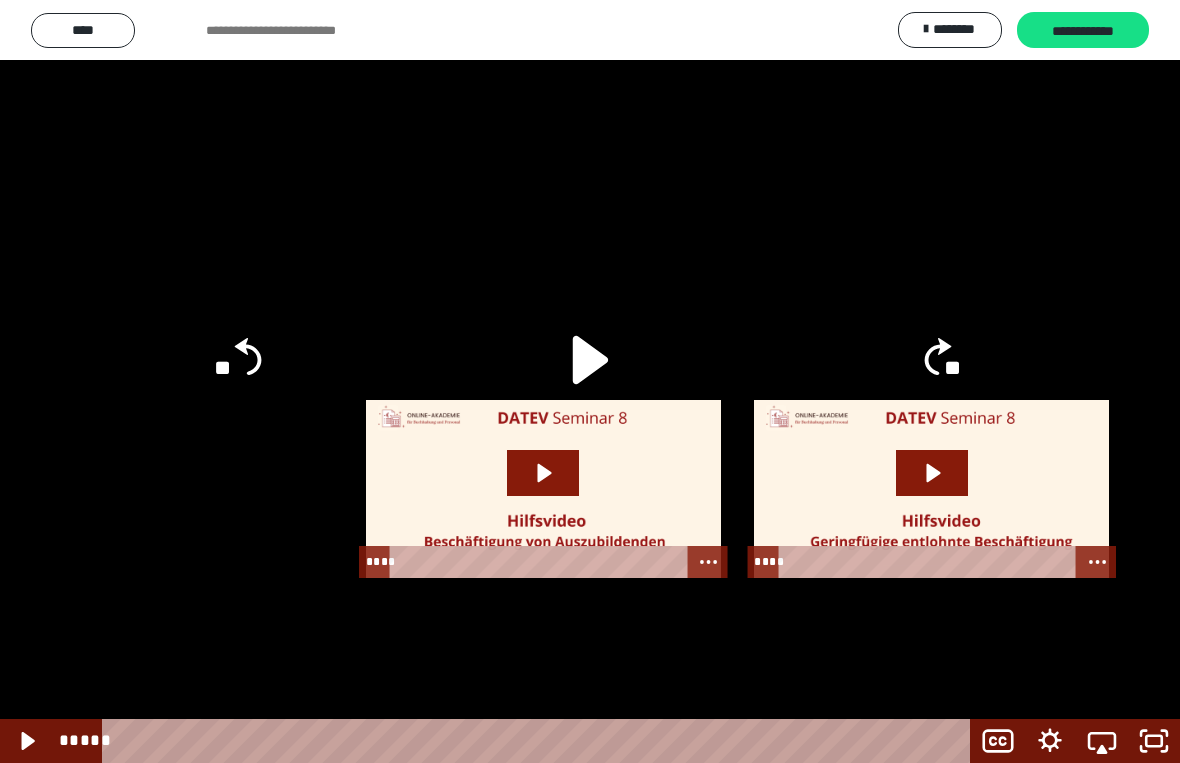 click on "**" 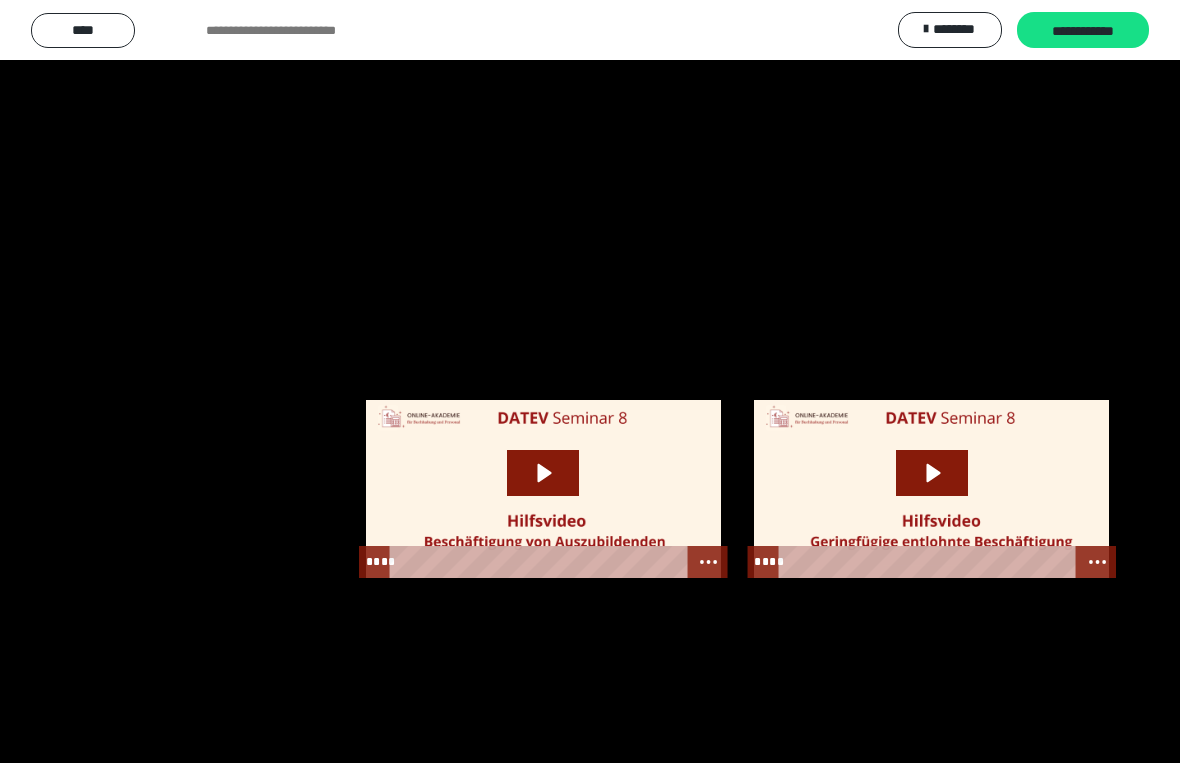 click at bounding box center (590, 381) 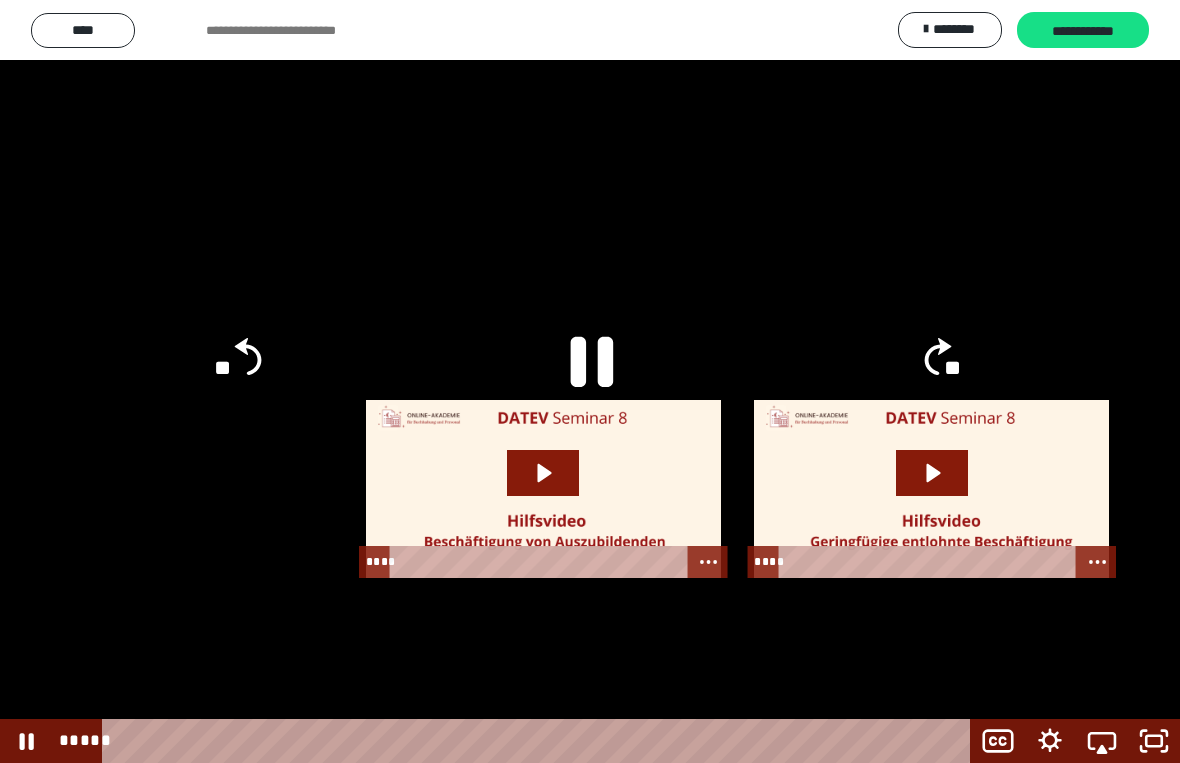 click 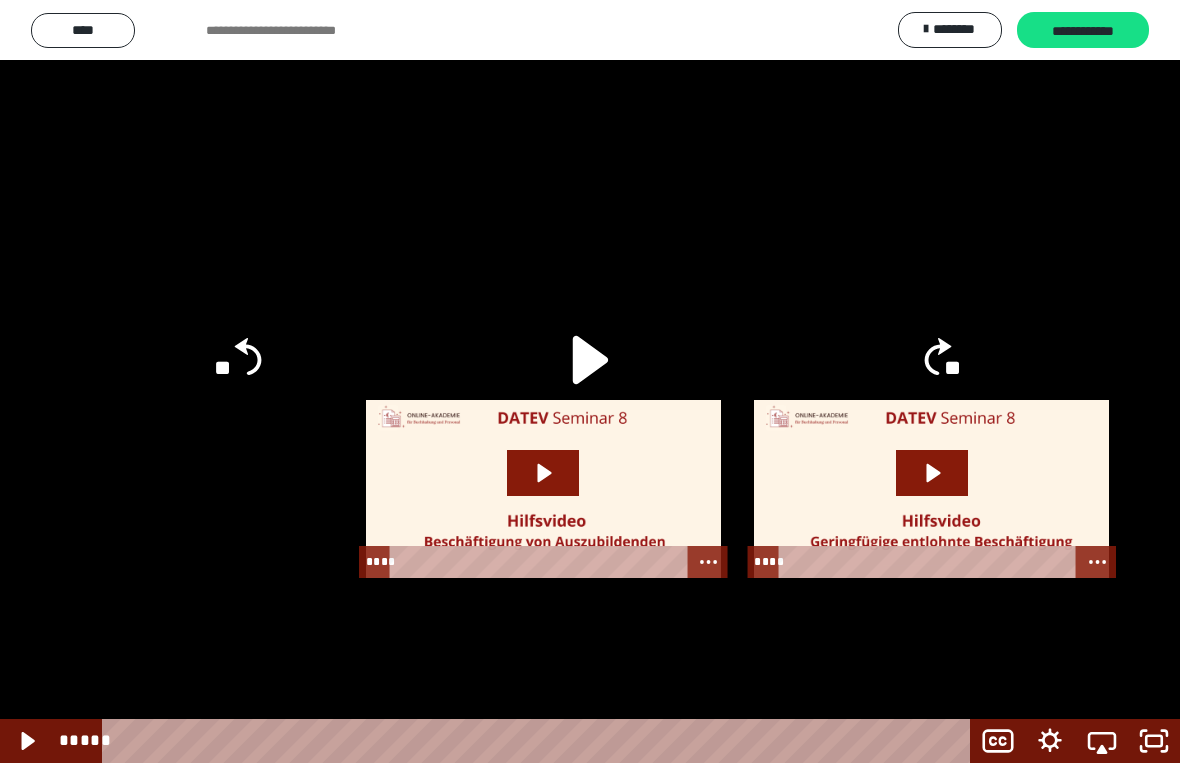 click 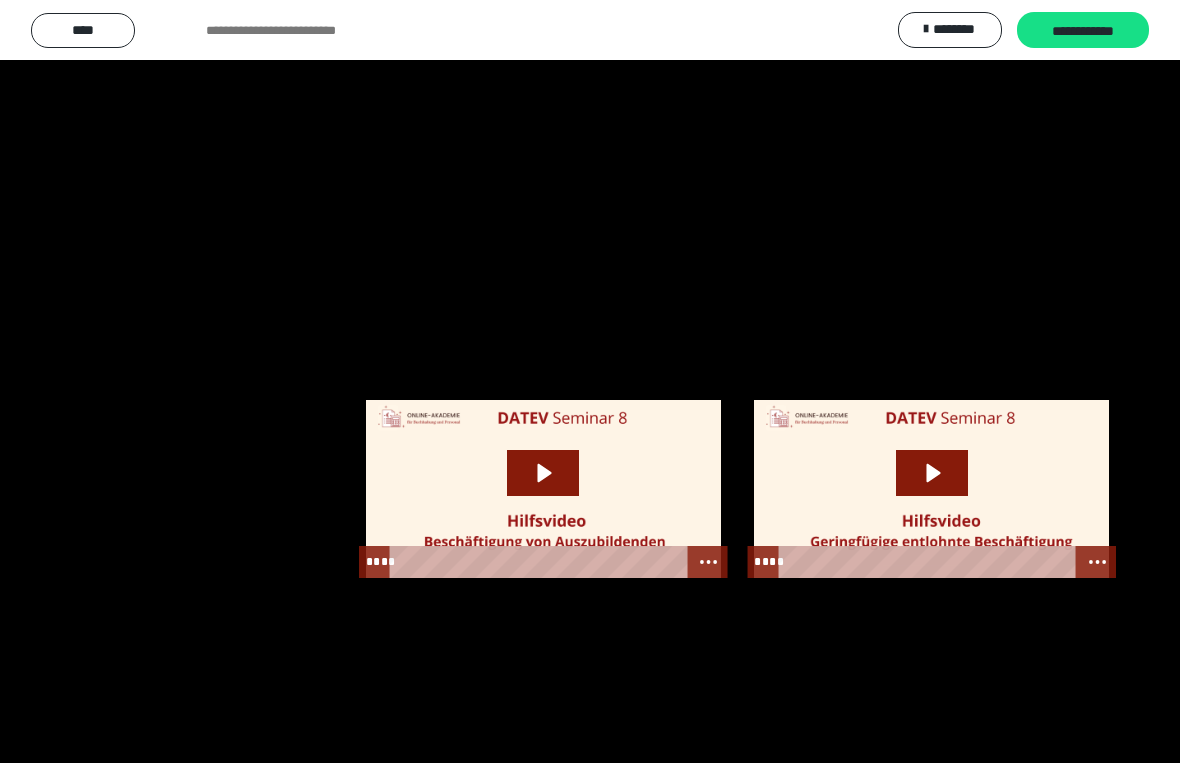 click at bounding box center (590, 381) 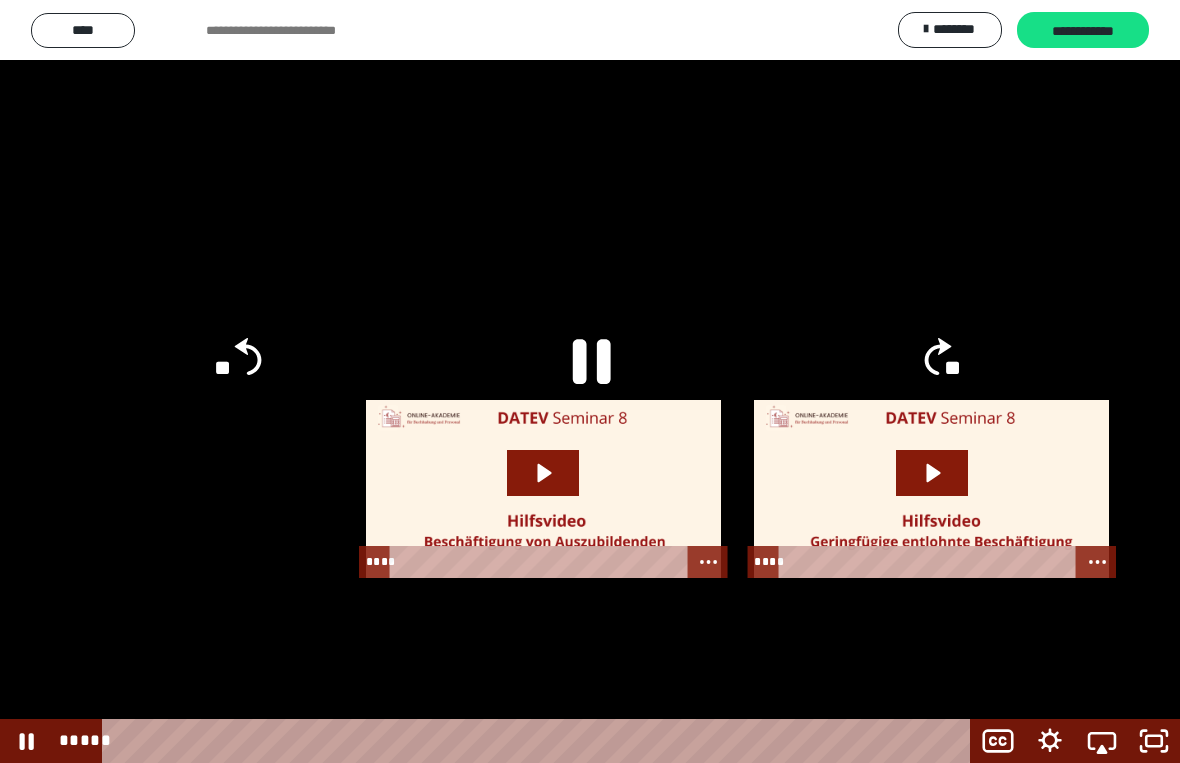 click 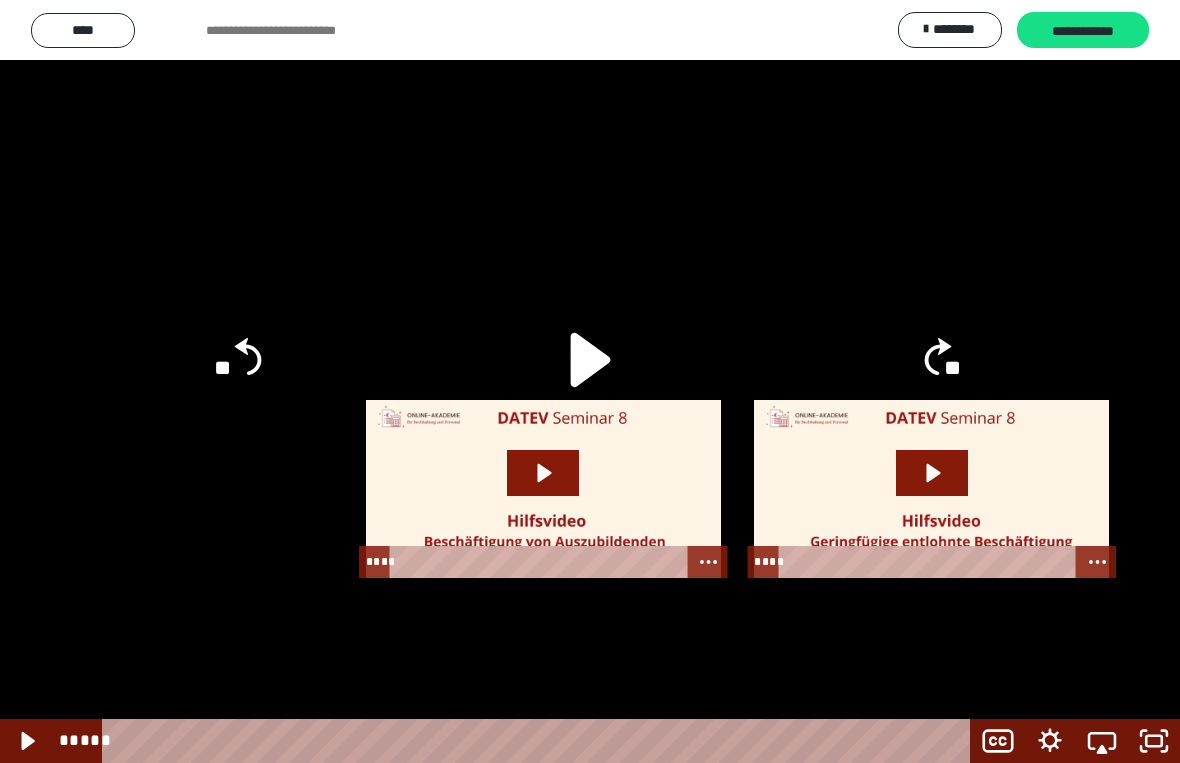 click 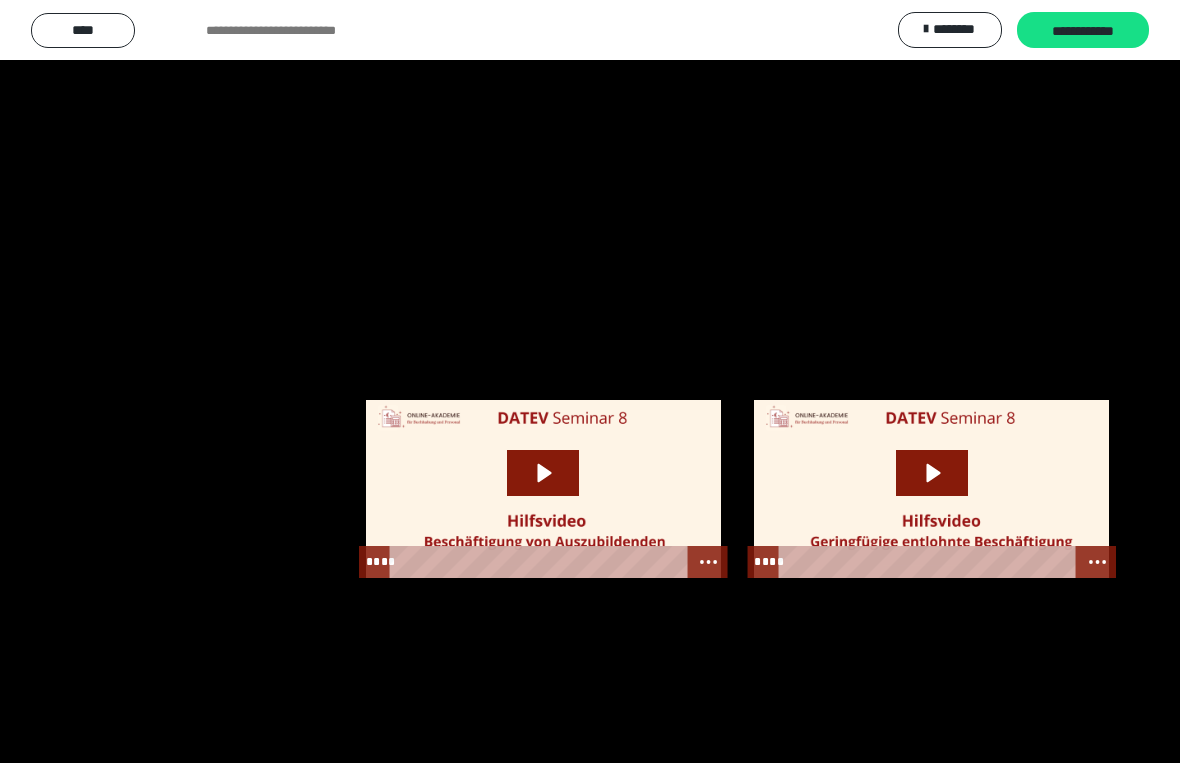 click at bounding box center (590, 381) 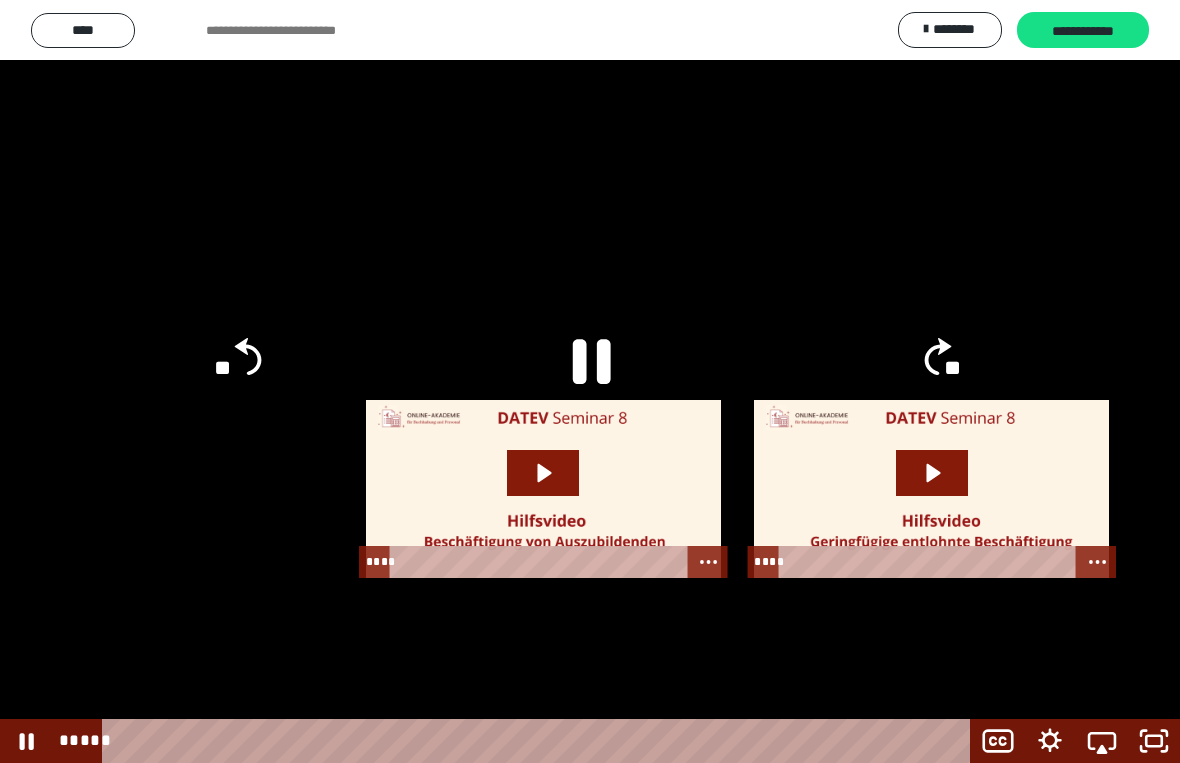 click 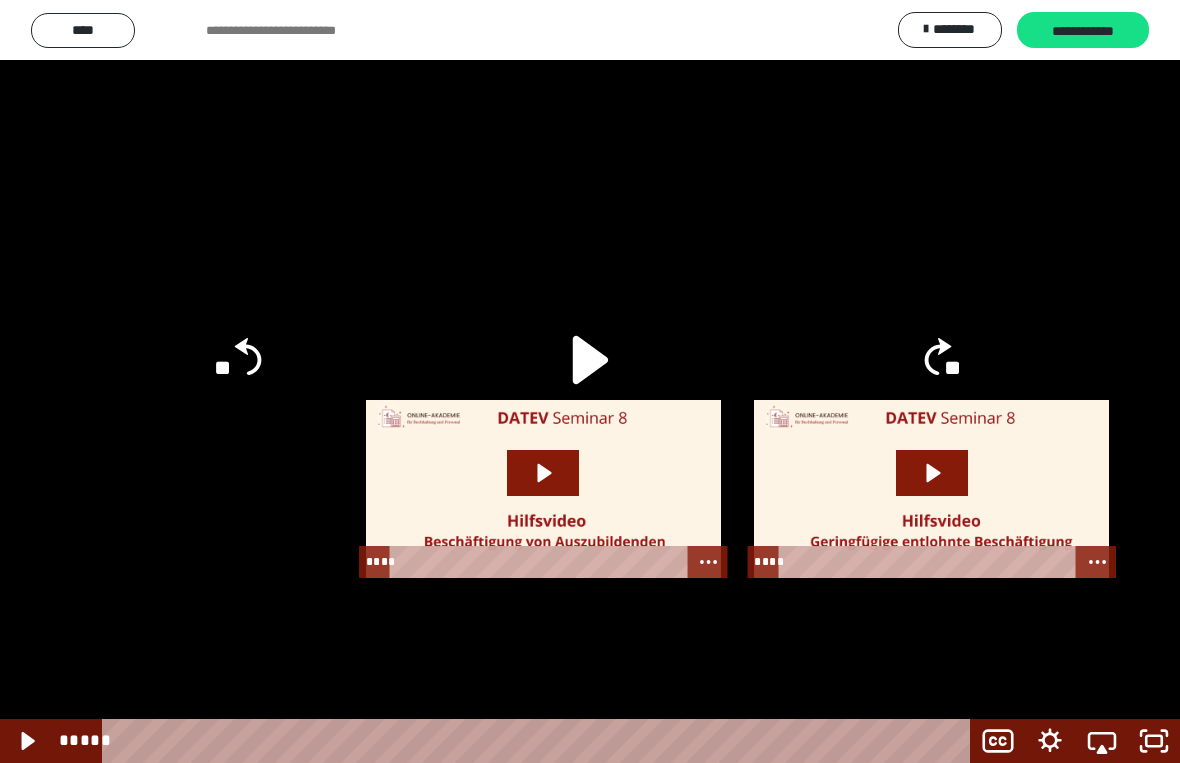 click 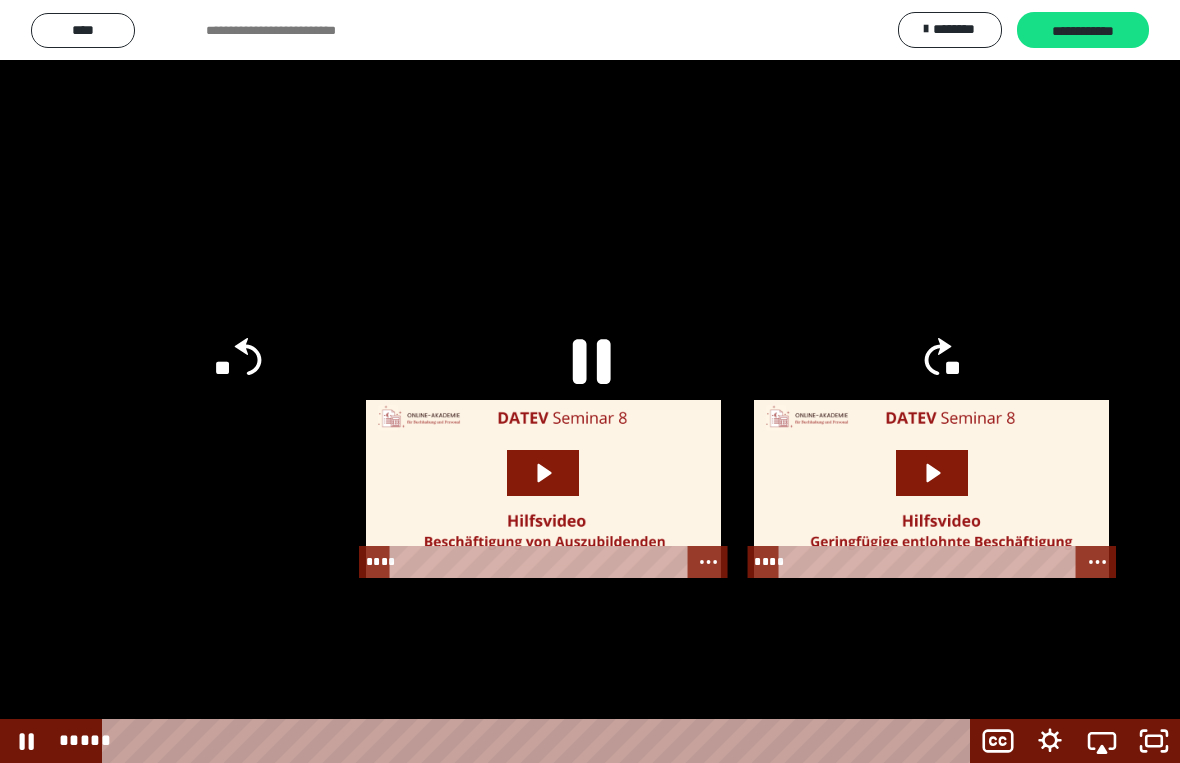 click 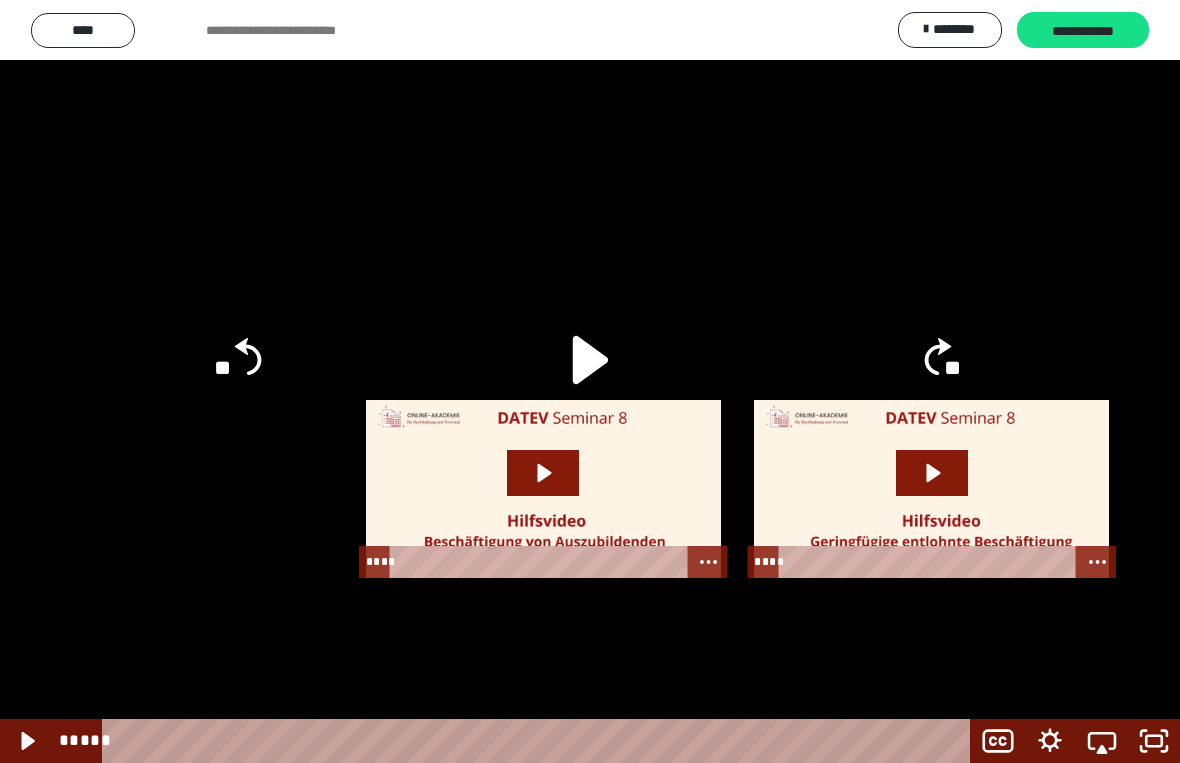 click on "**" 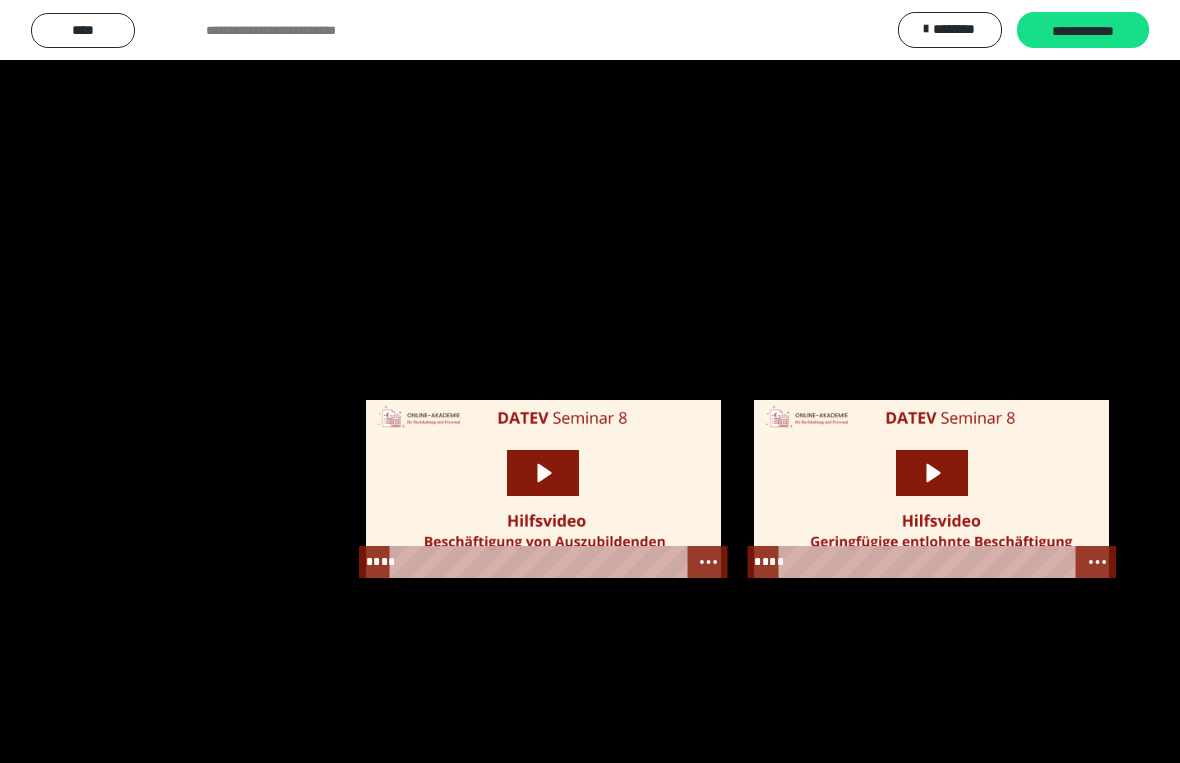 click at bounding box center (590, 381) 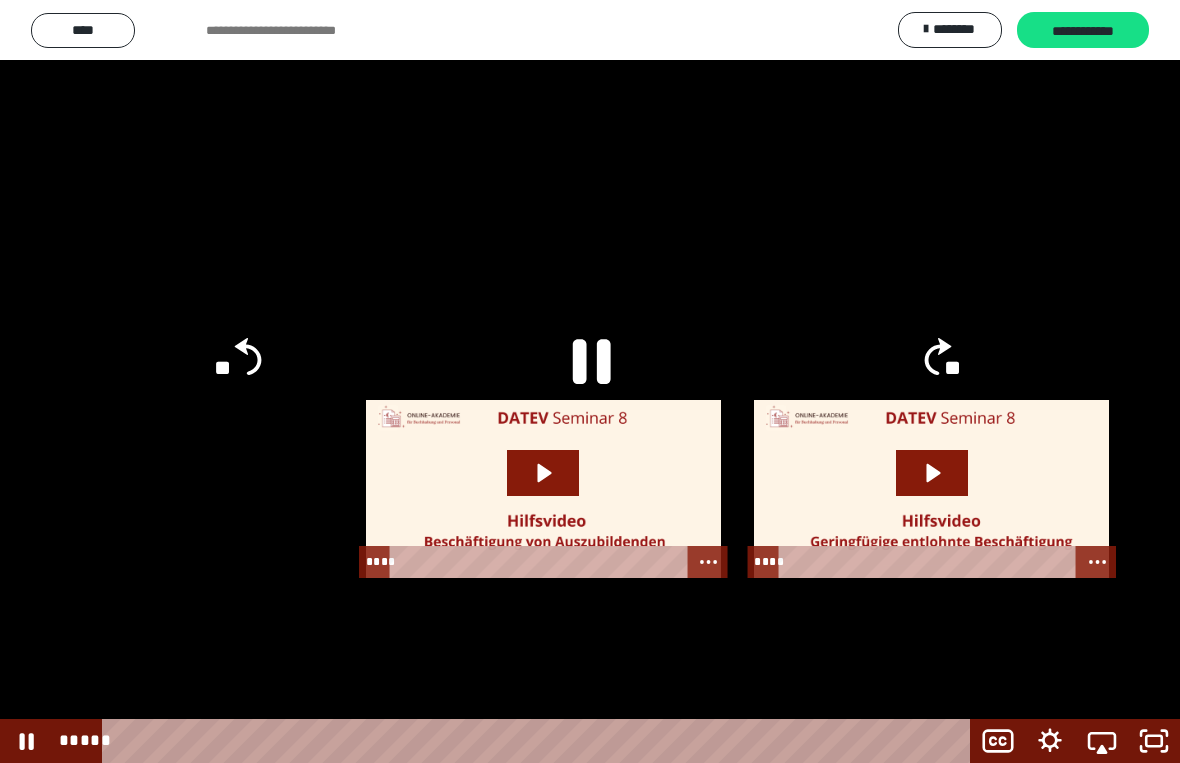 click 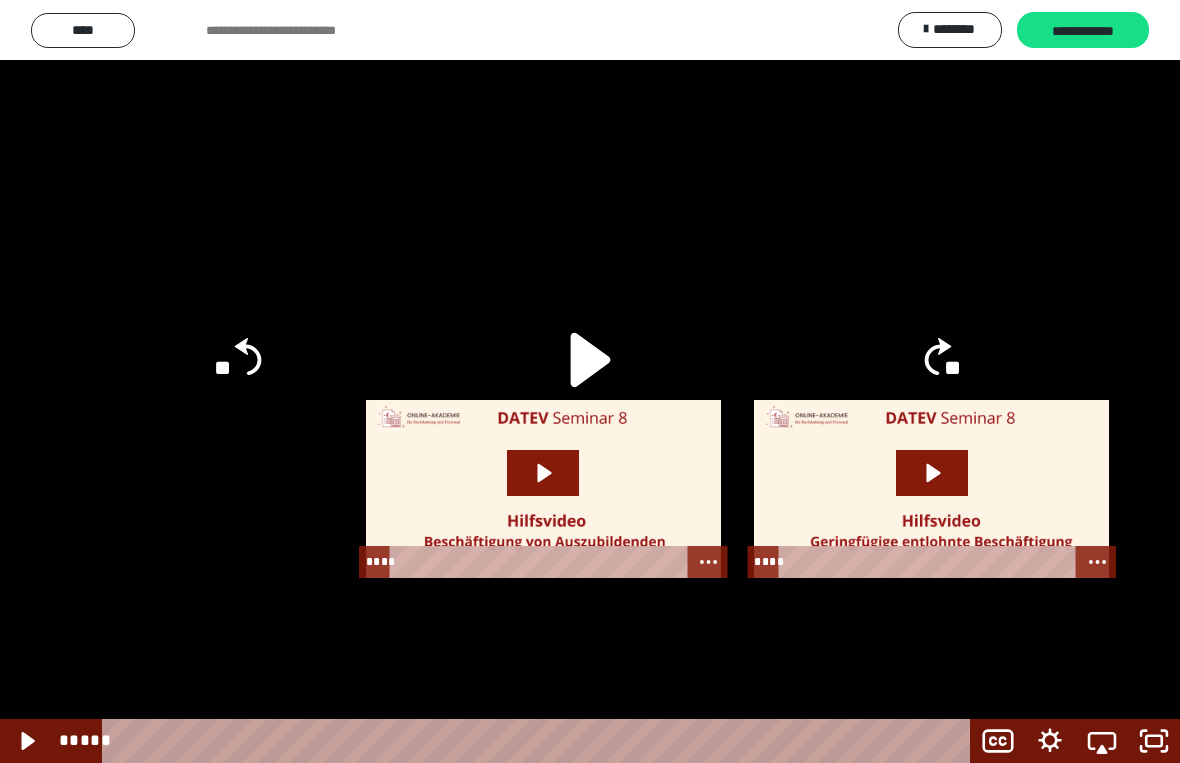 click 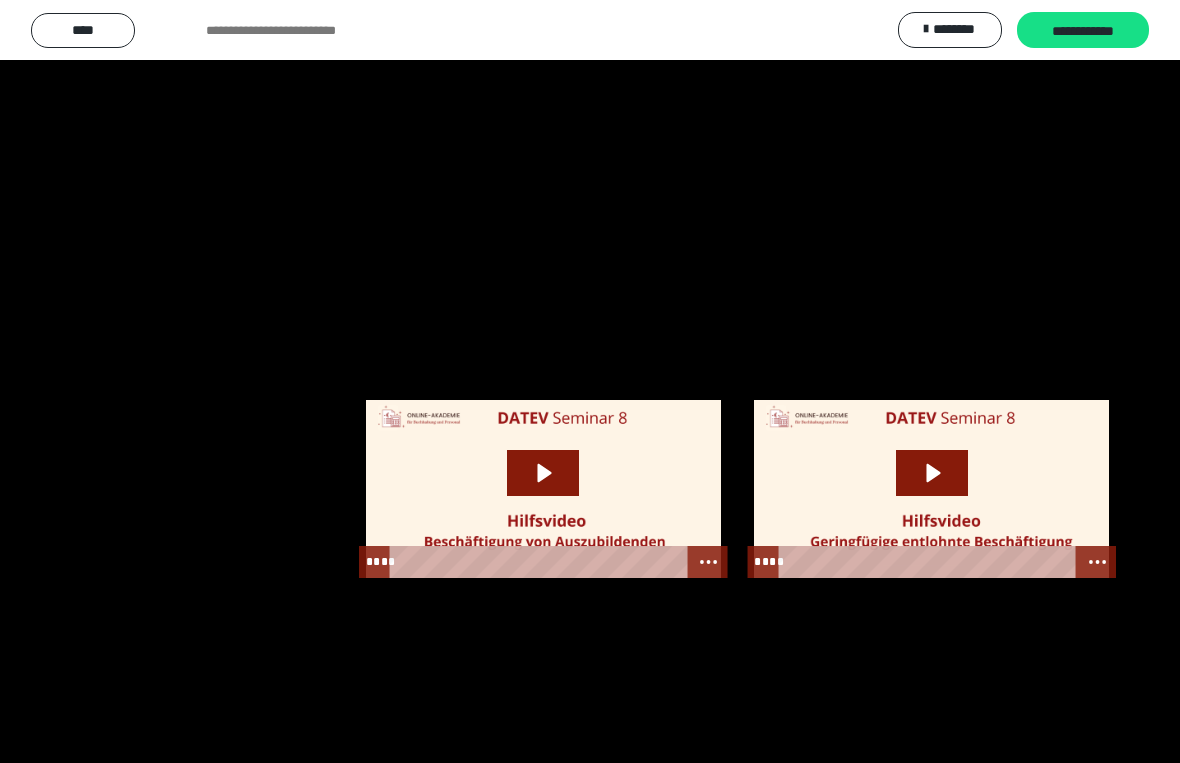 click at bounding box center (590, 381) 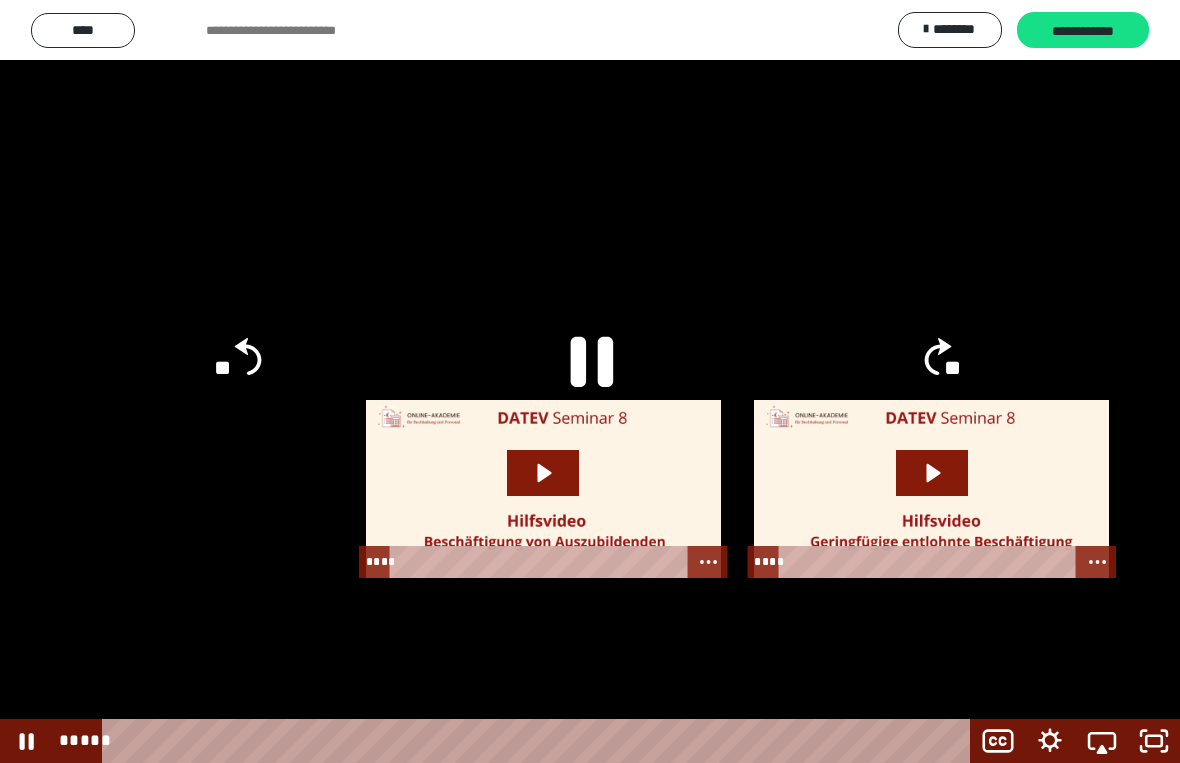 click 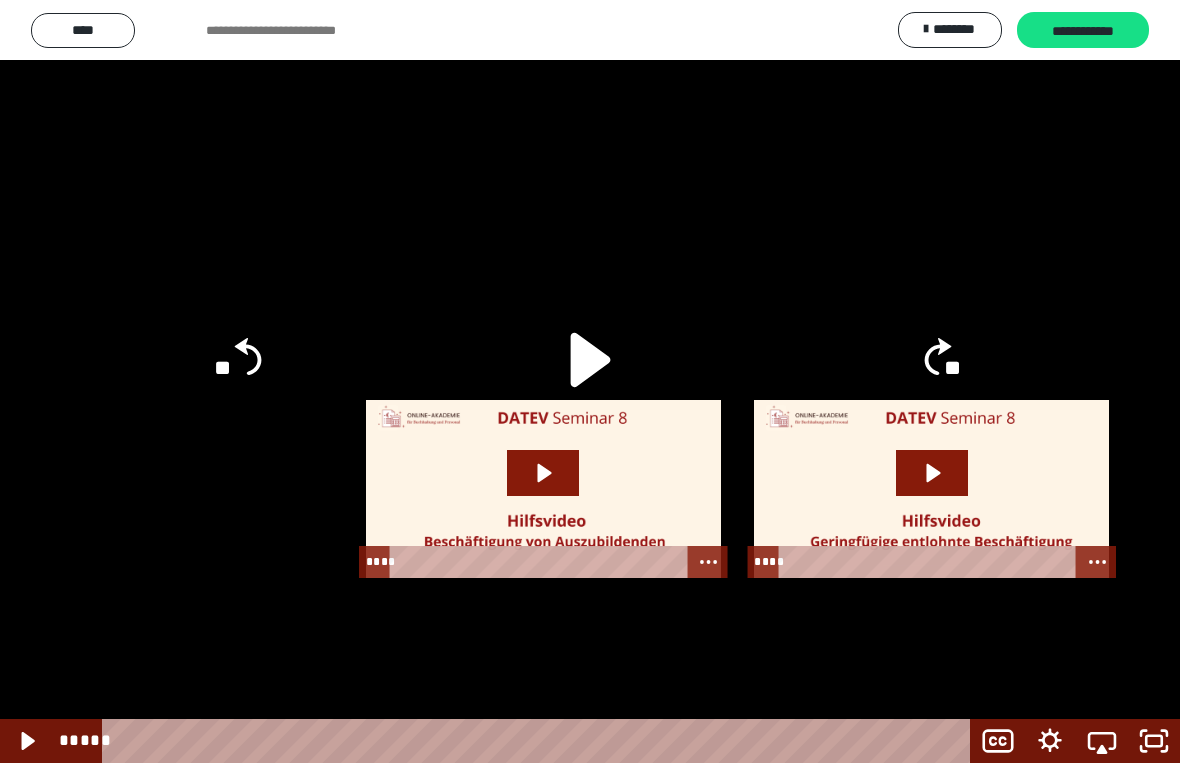 click 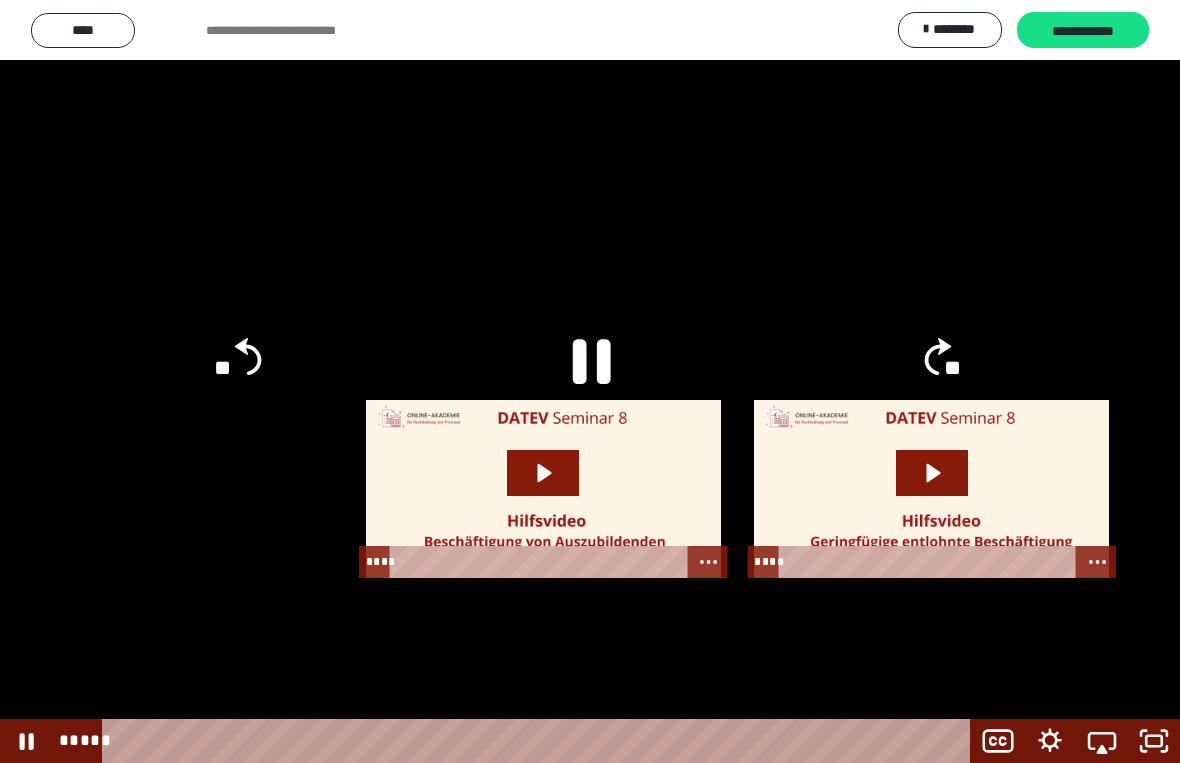 click 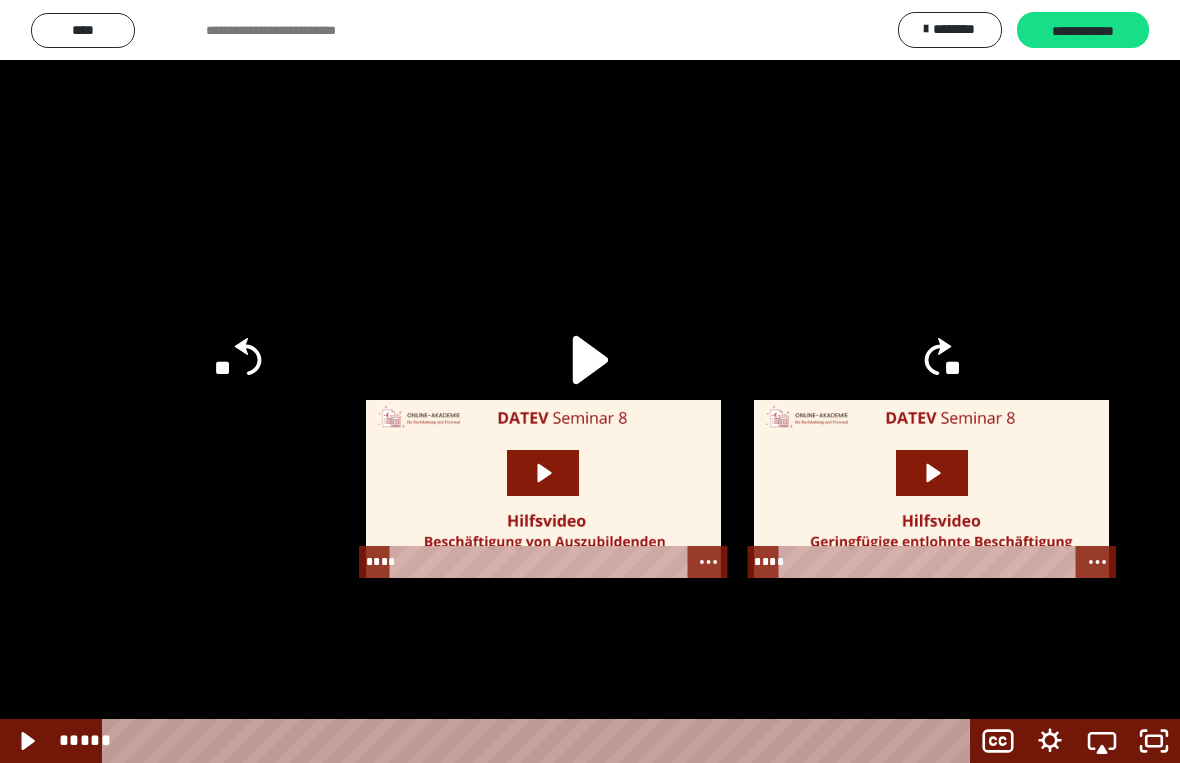 click 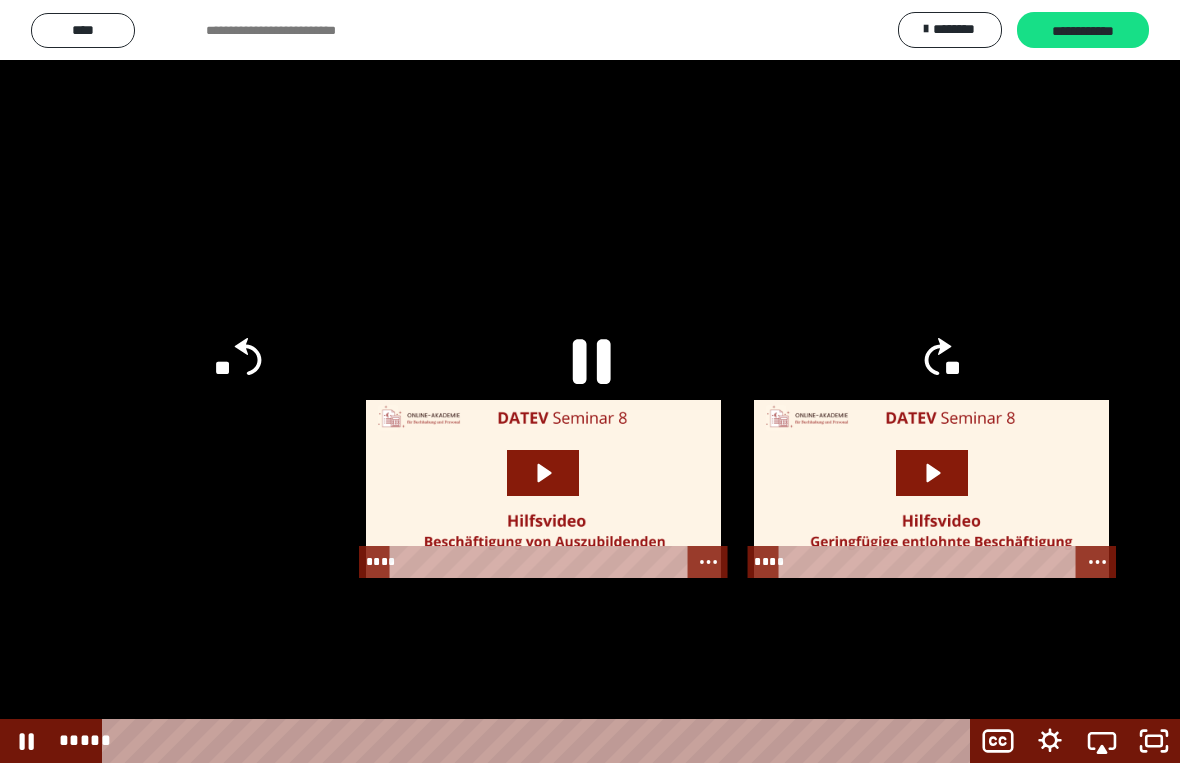 click 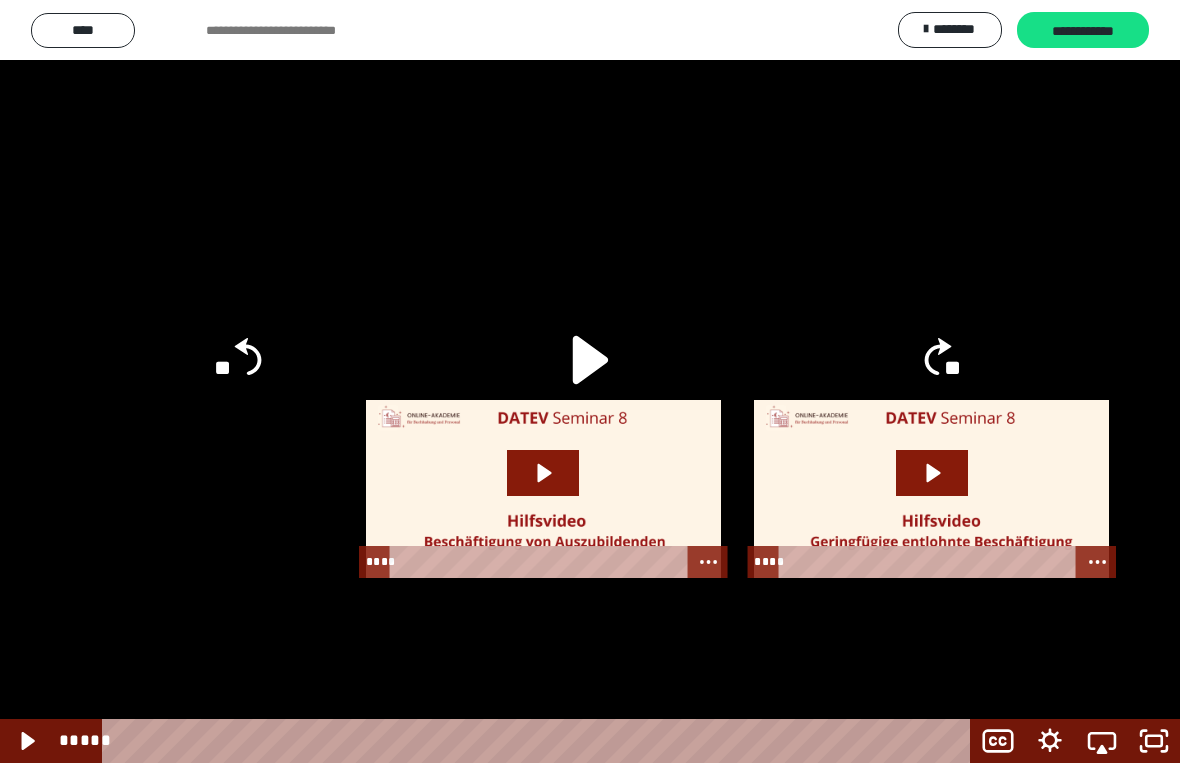 click 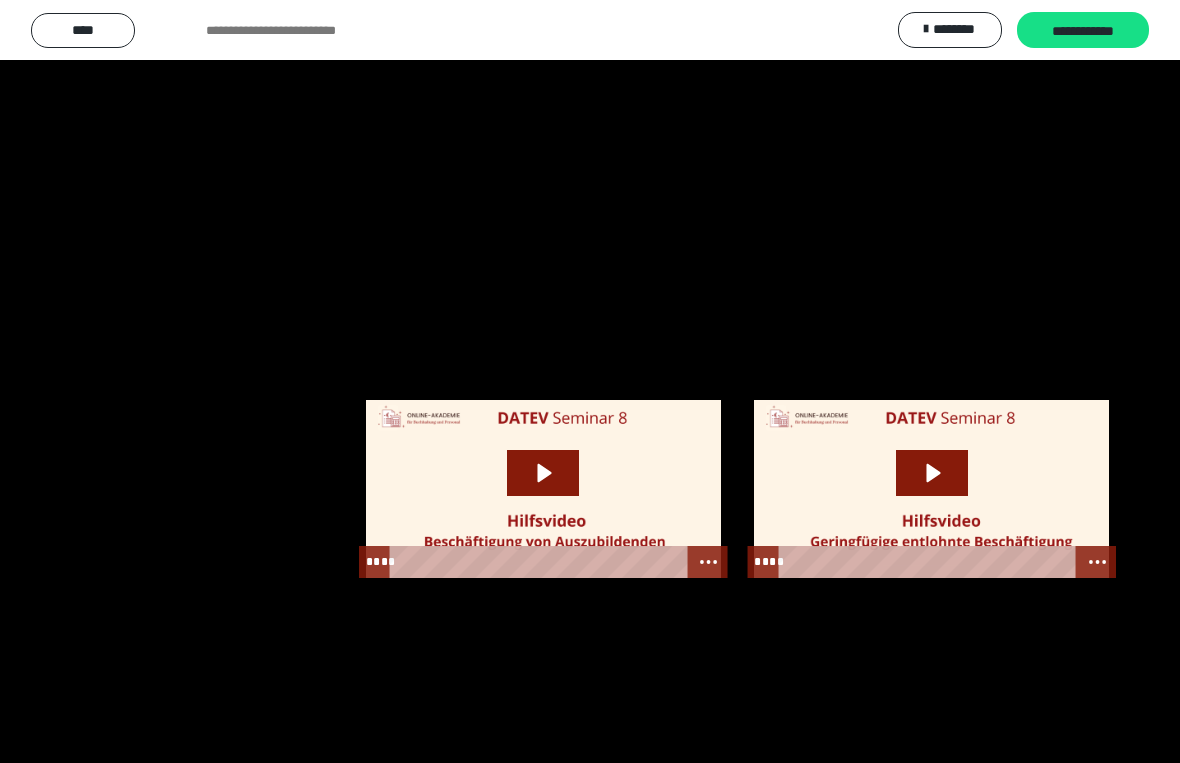 click at bounding box center (590, 381) 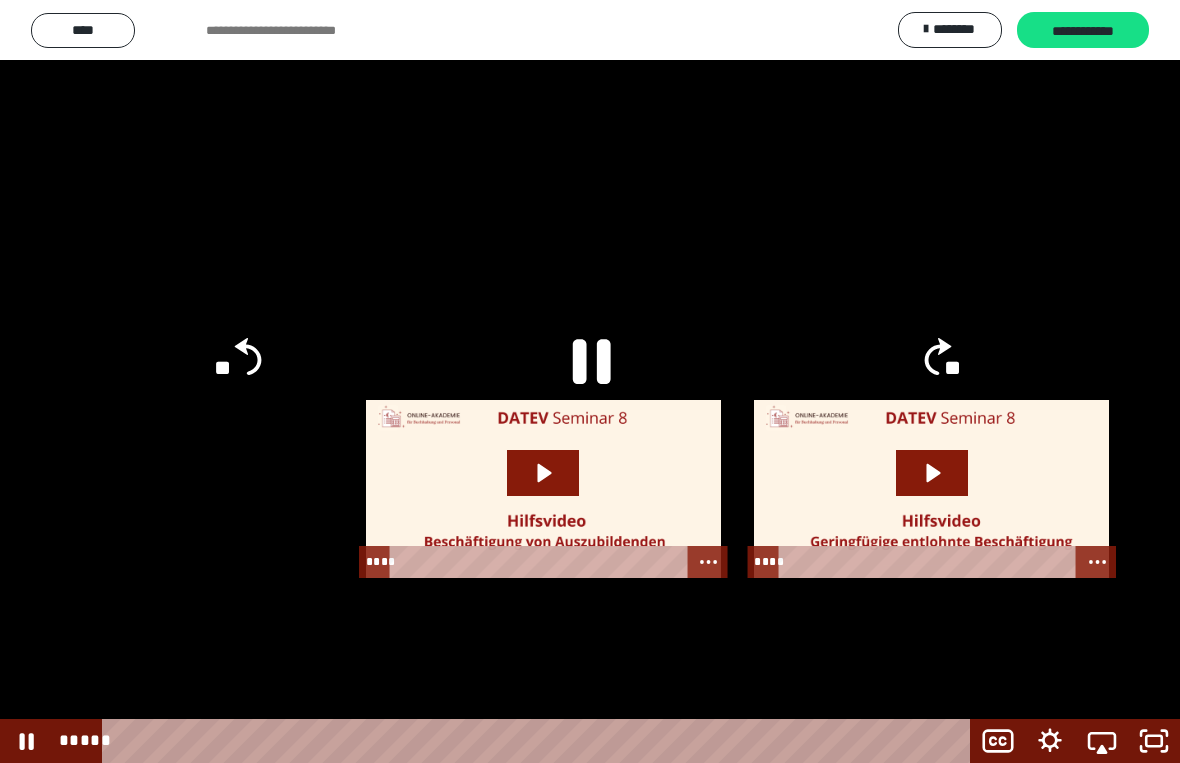 click 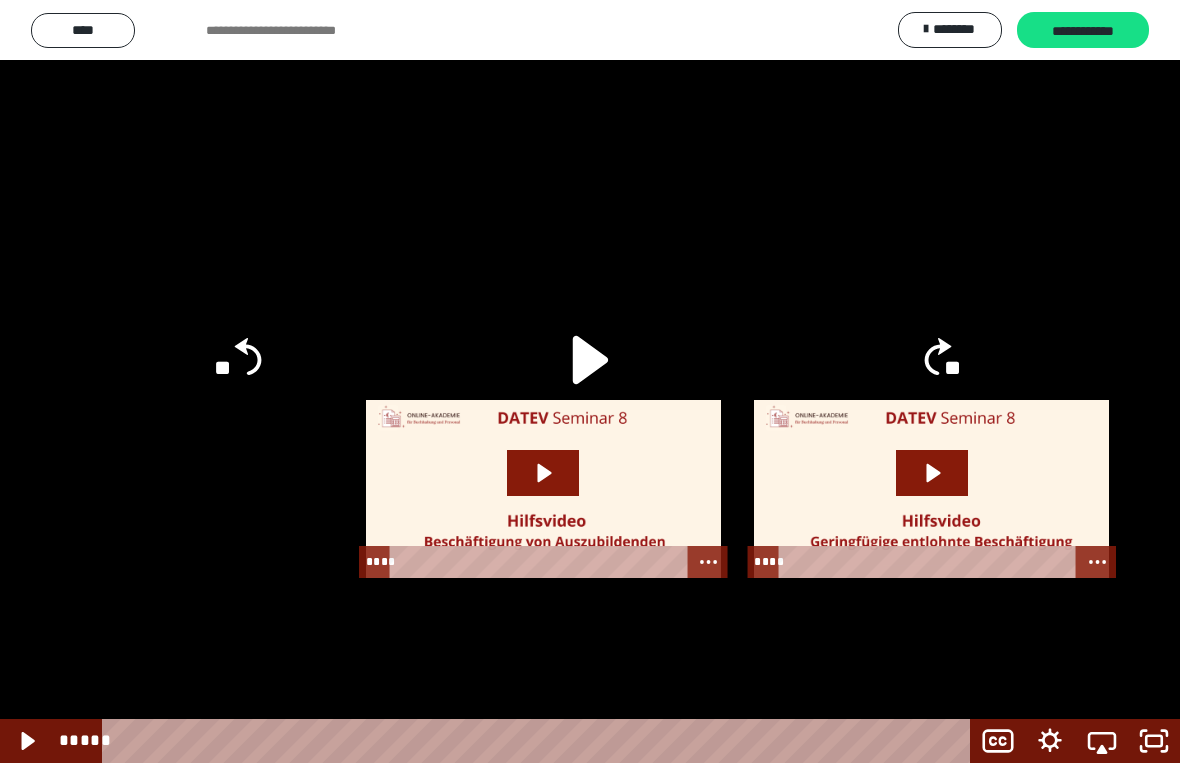 click 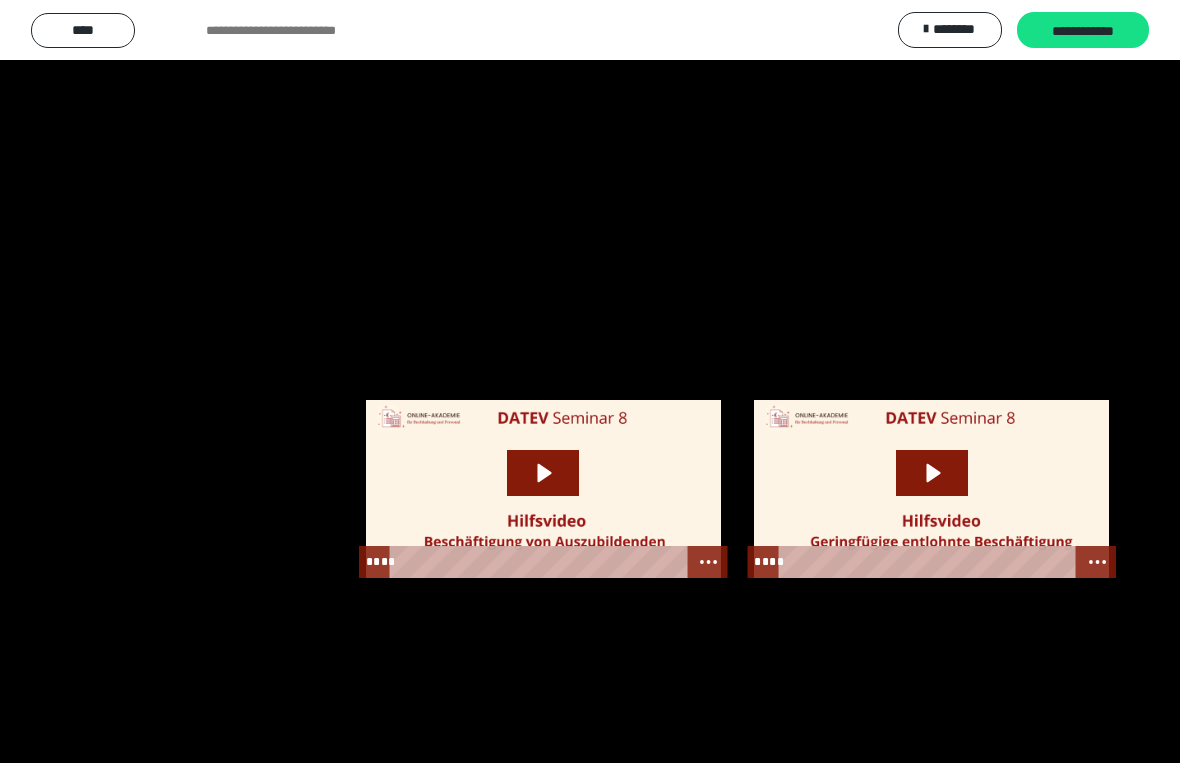click at bounding box center (590, 381) 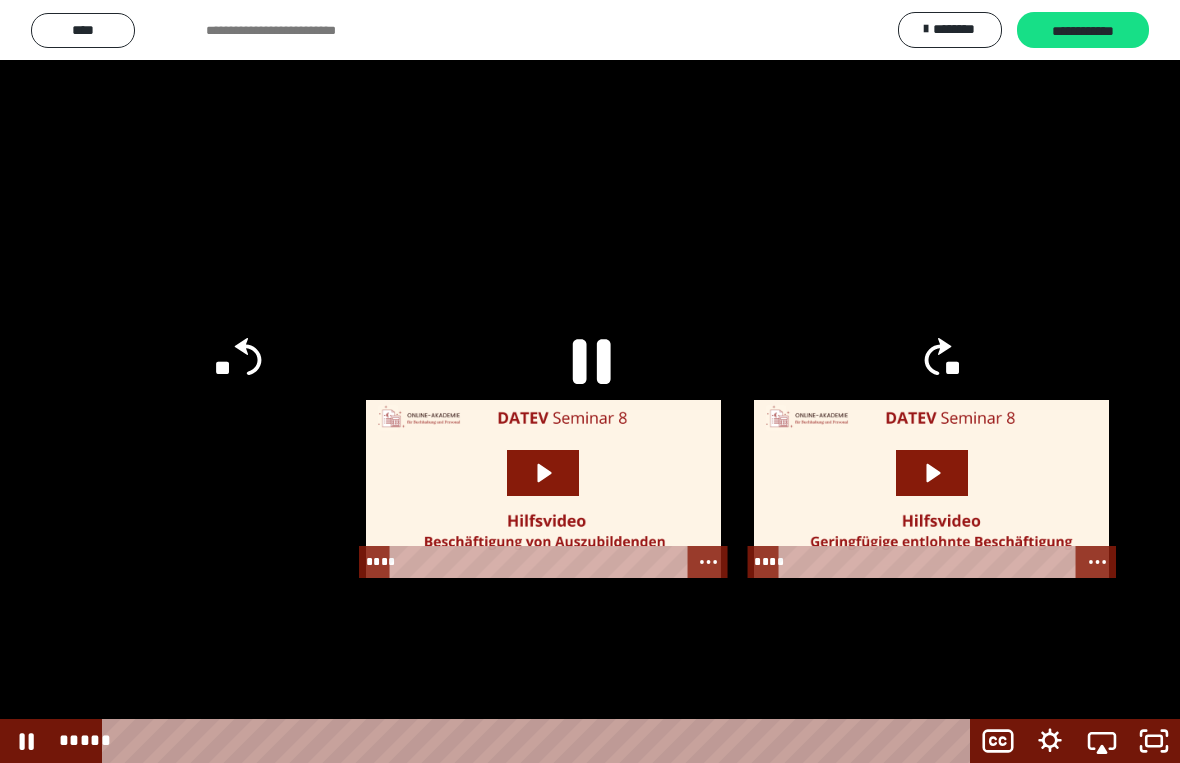 click 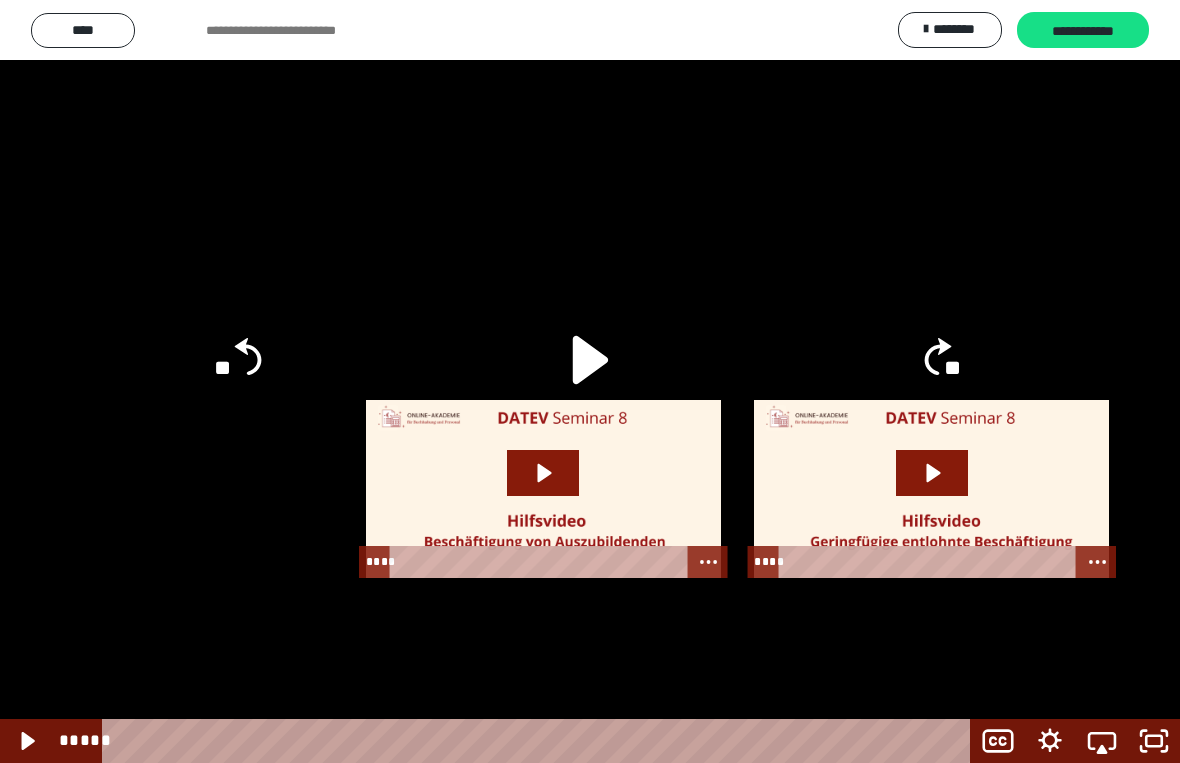 click 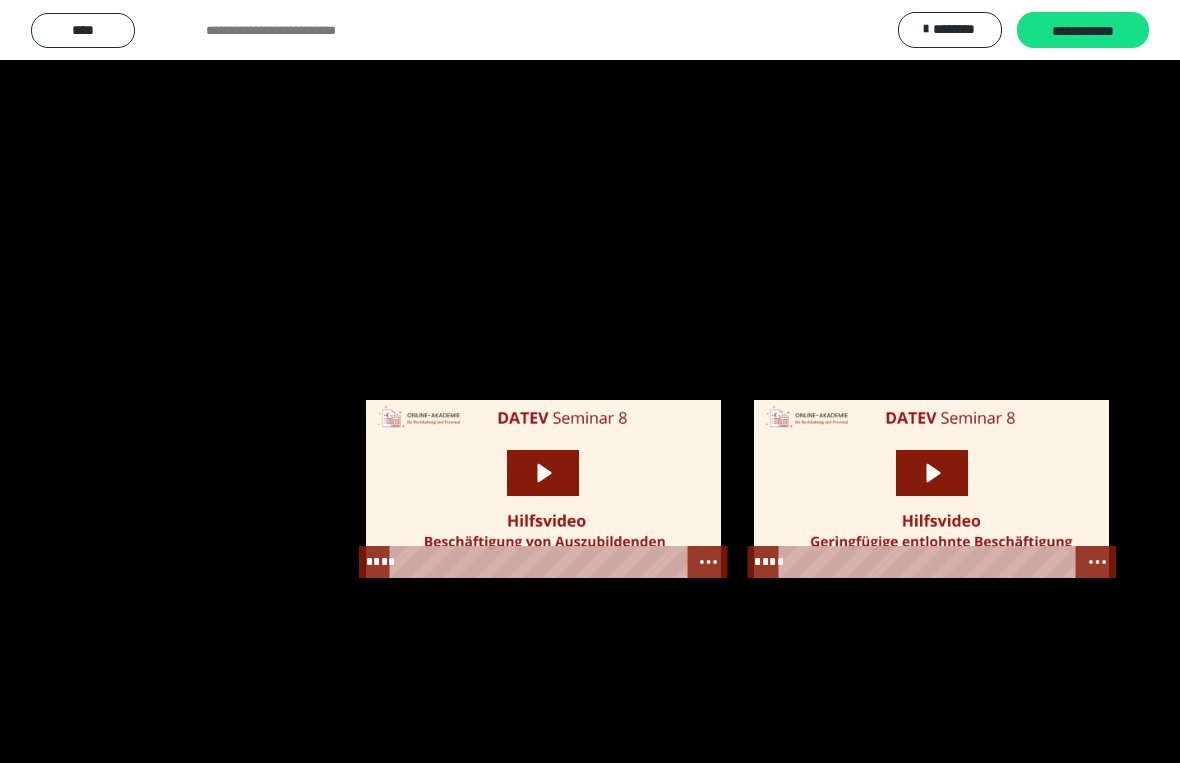 click at bounding box center (590, 381) 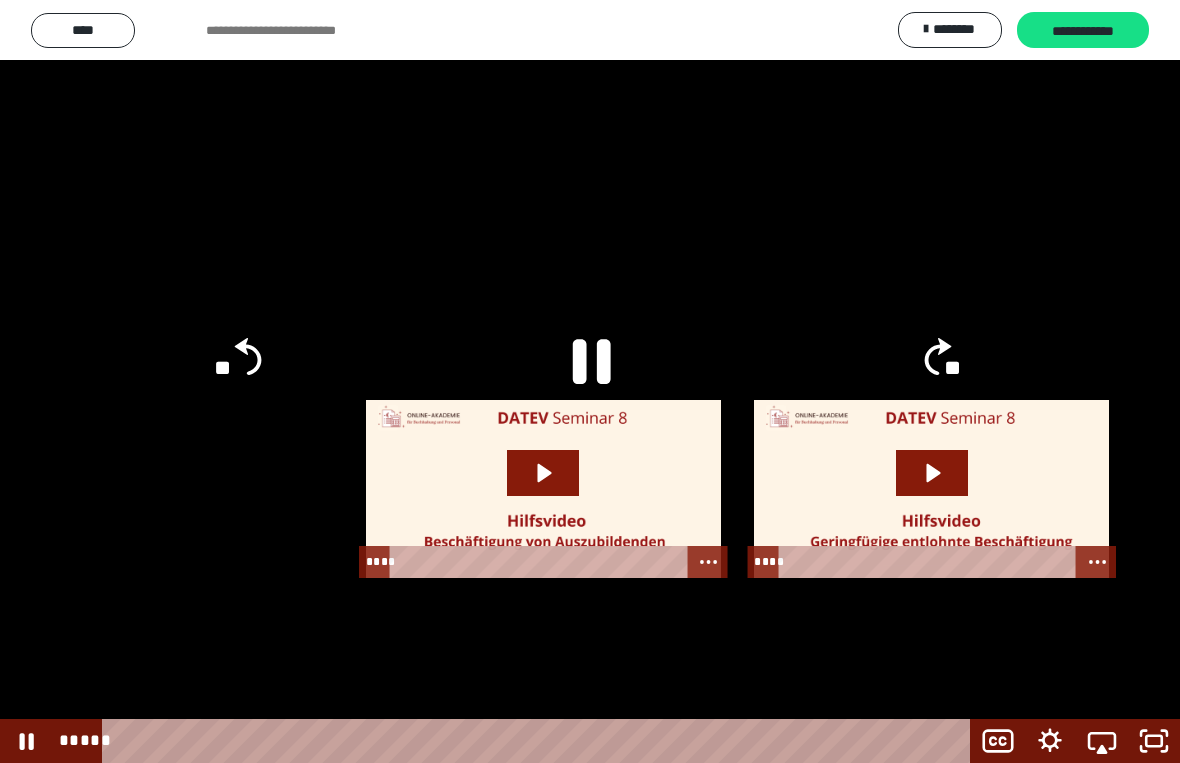 click 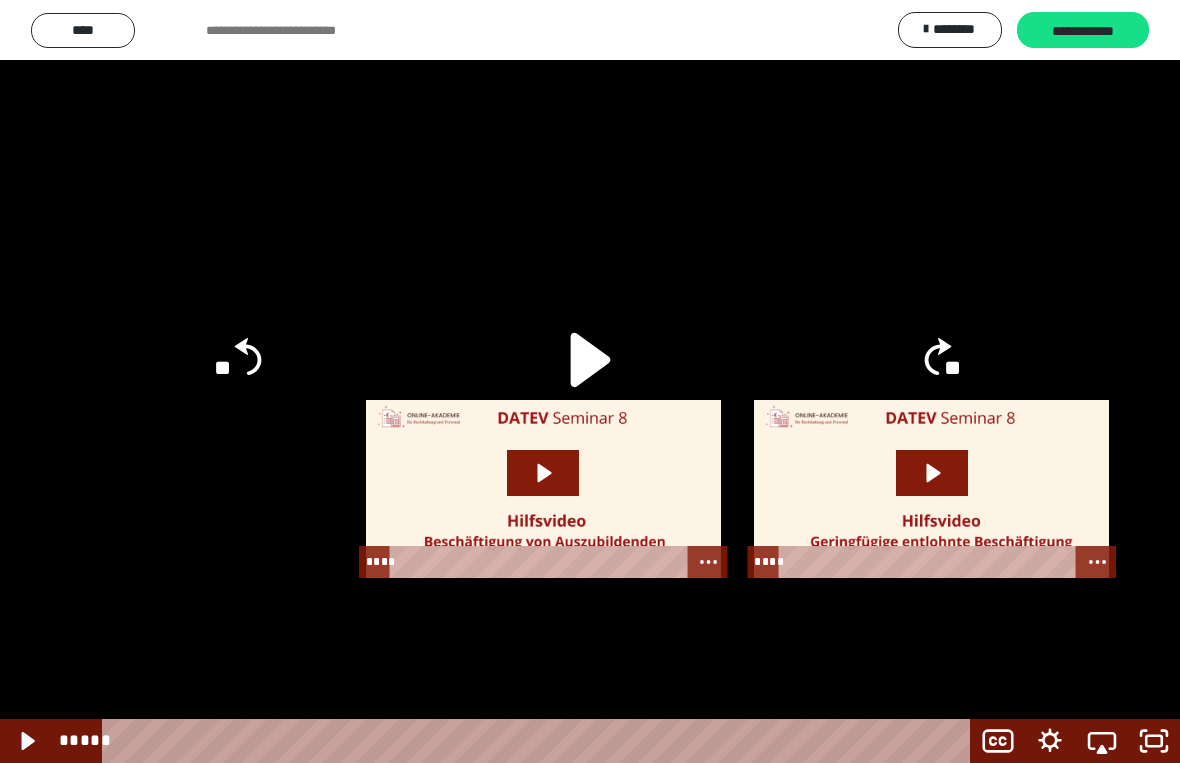 click 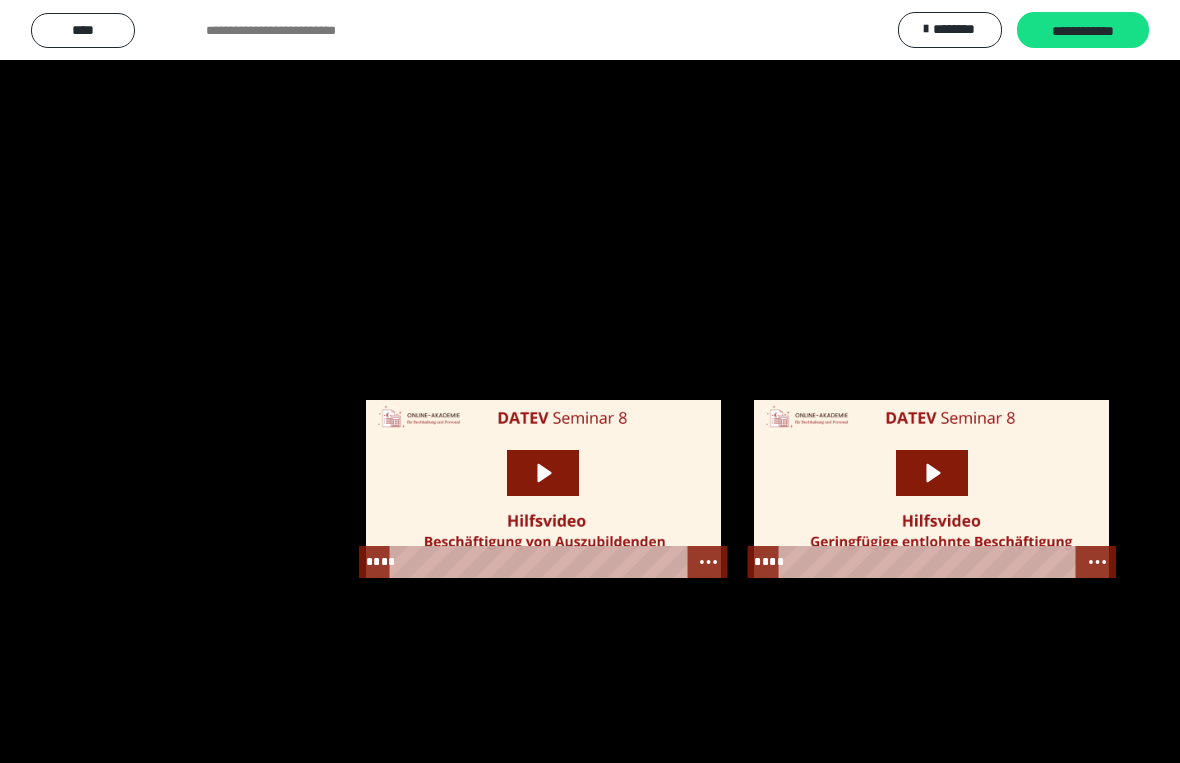 click at bounding box center (590, 381) 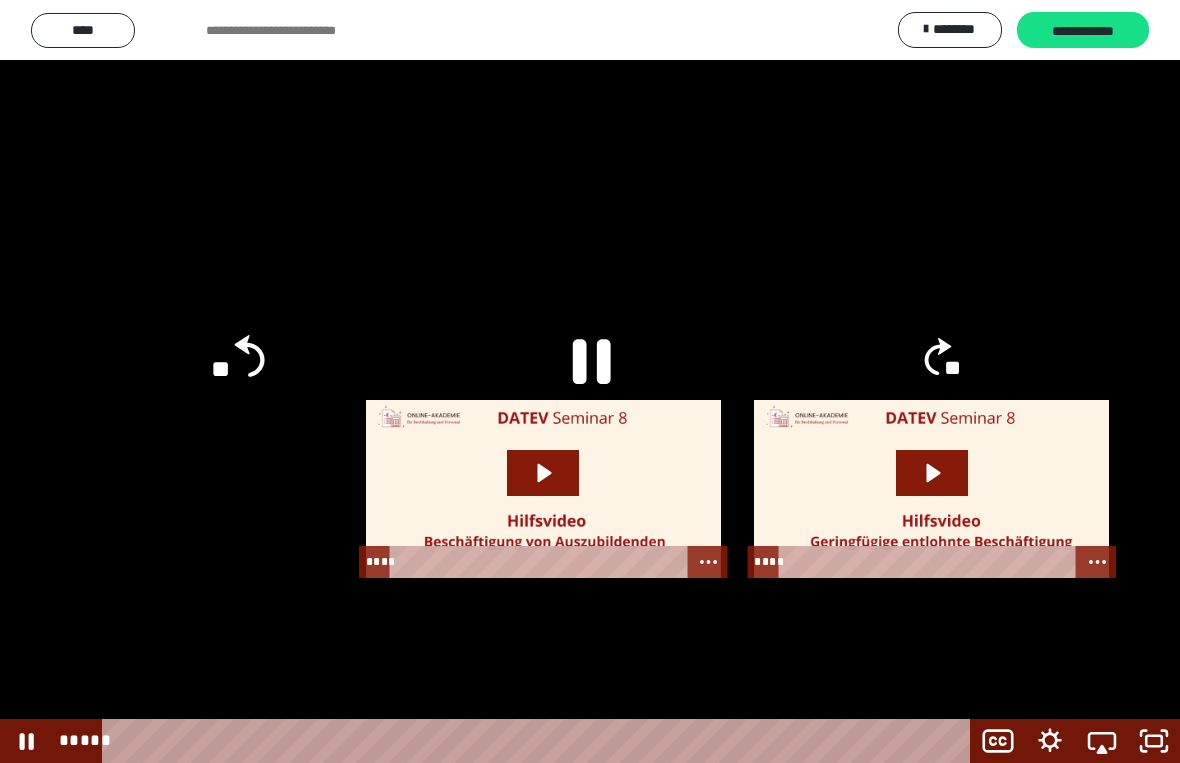 click on "**" 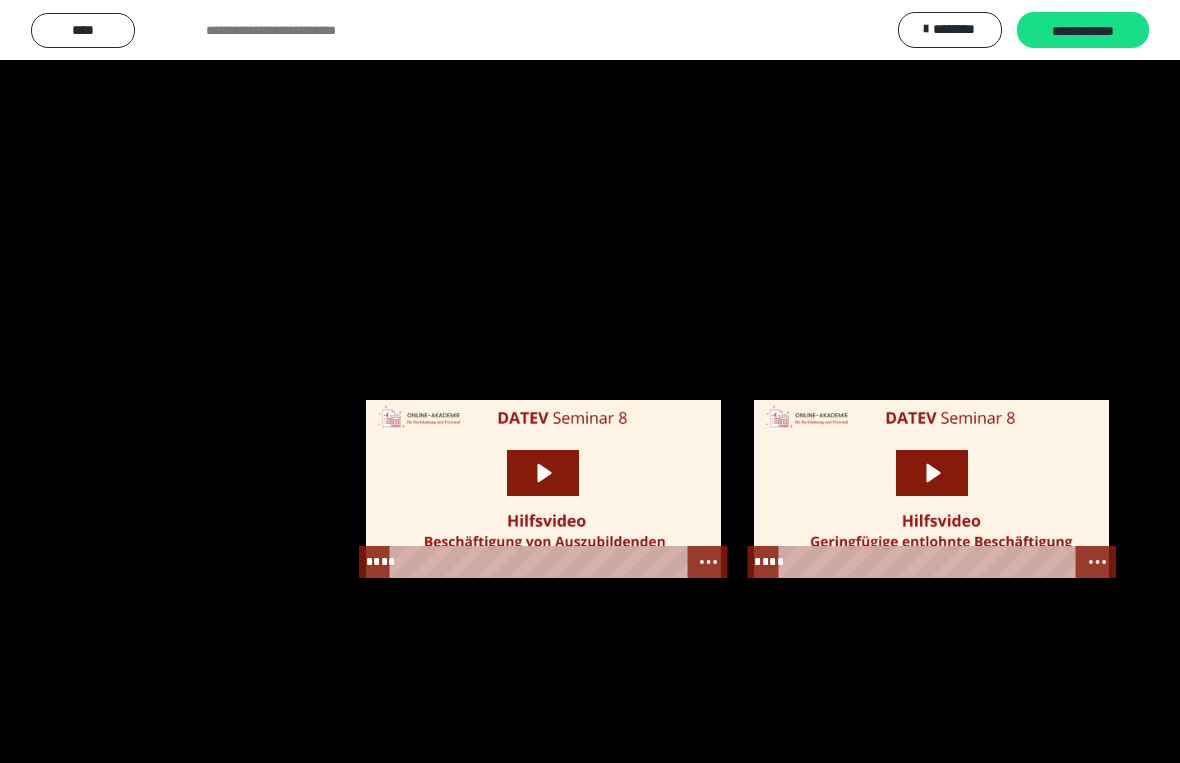 click at bounding box center [590, 381] 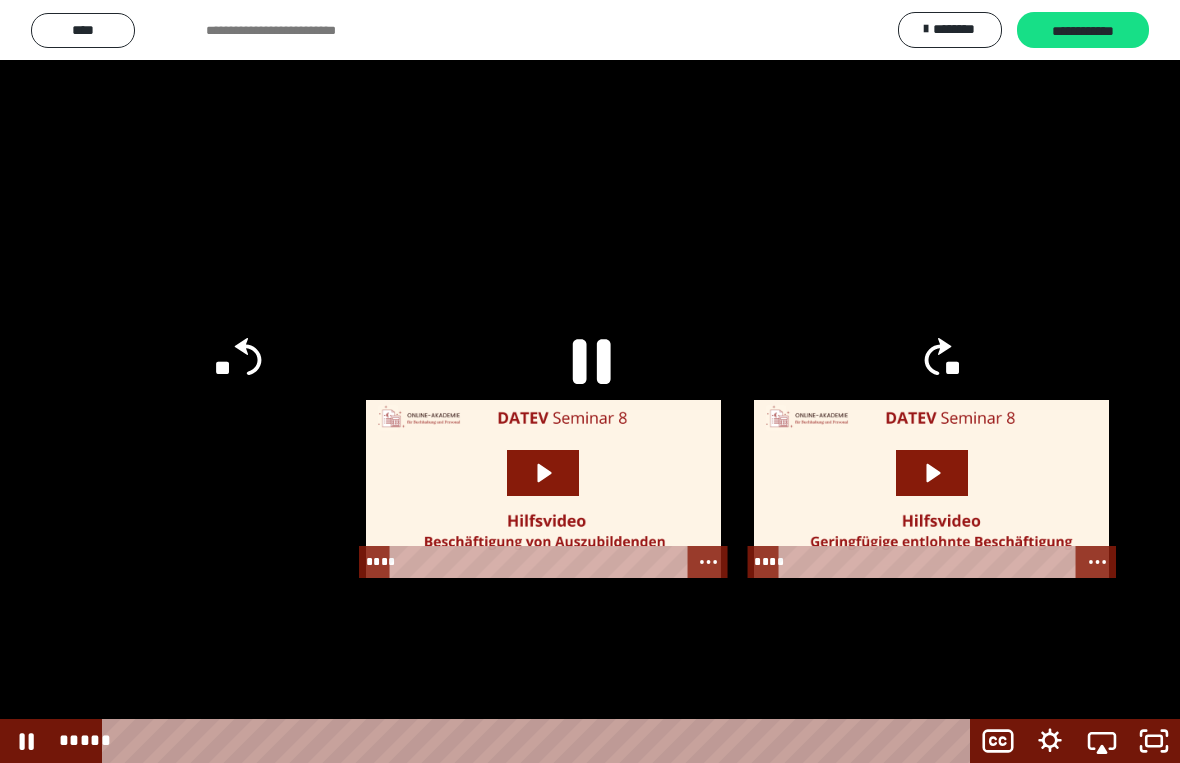 click 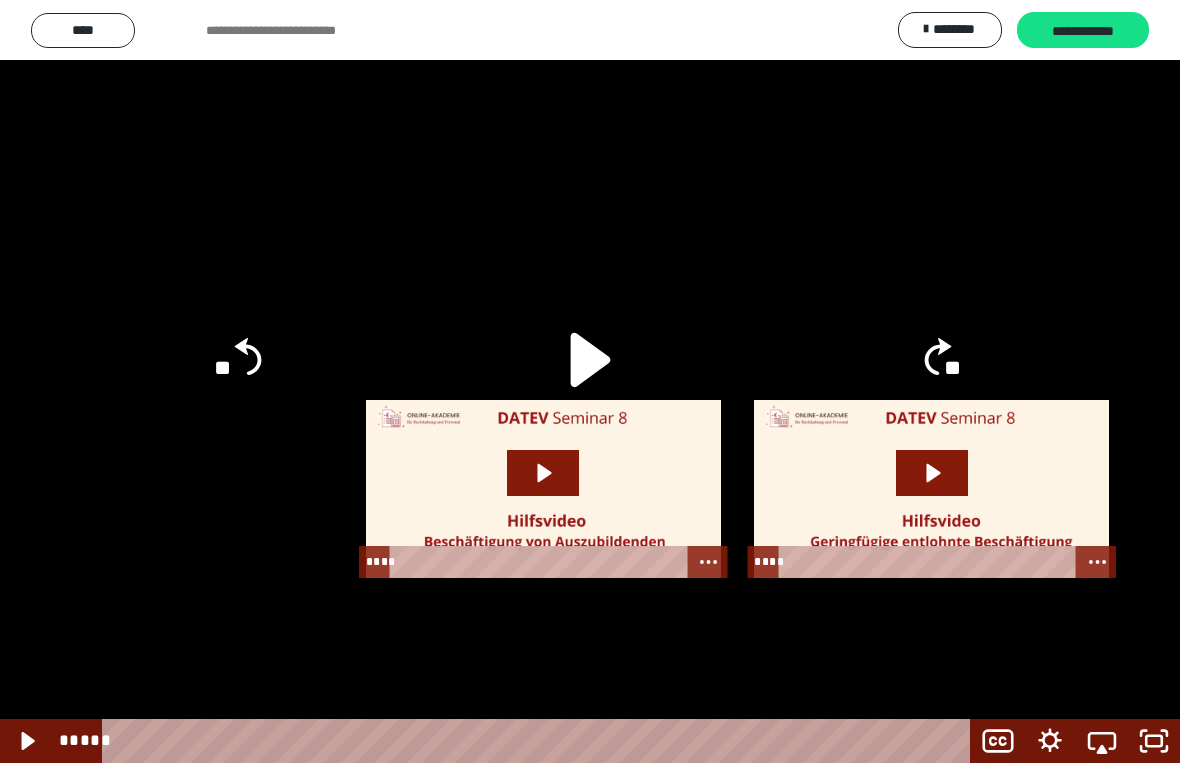 click 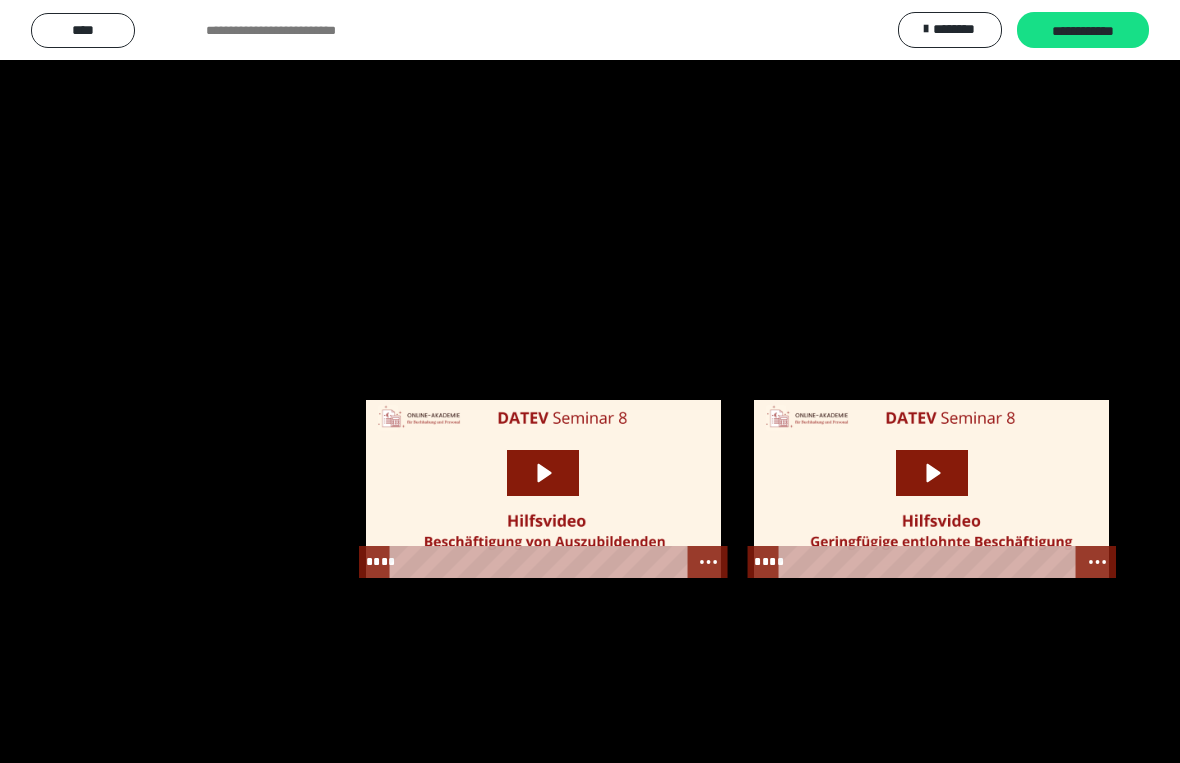 click at bounding box center [590, 381] 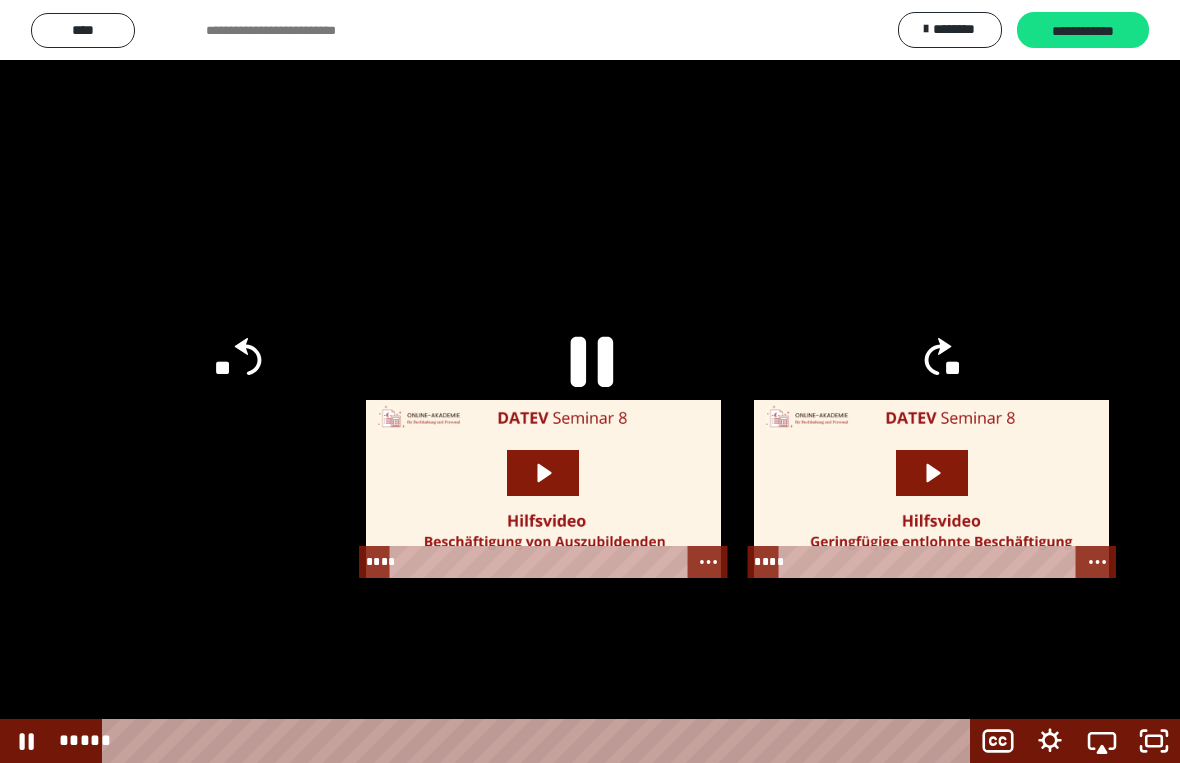 click 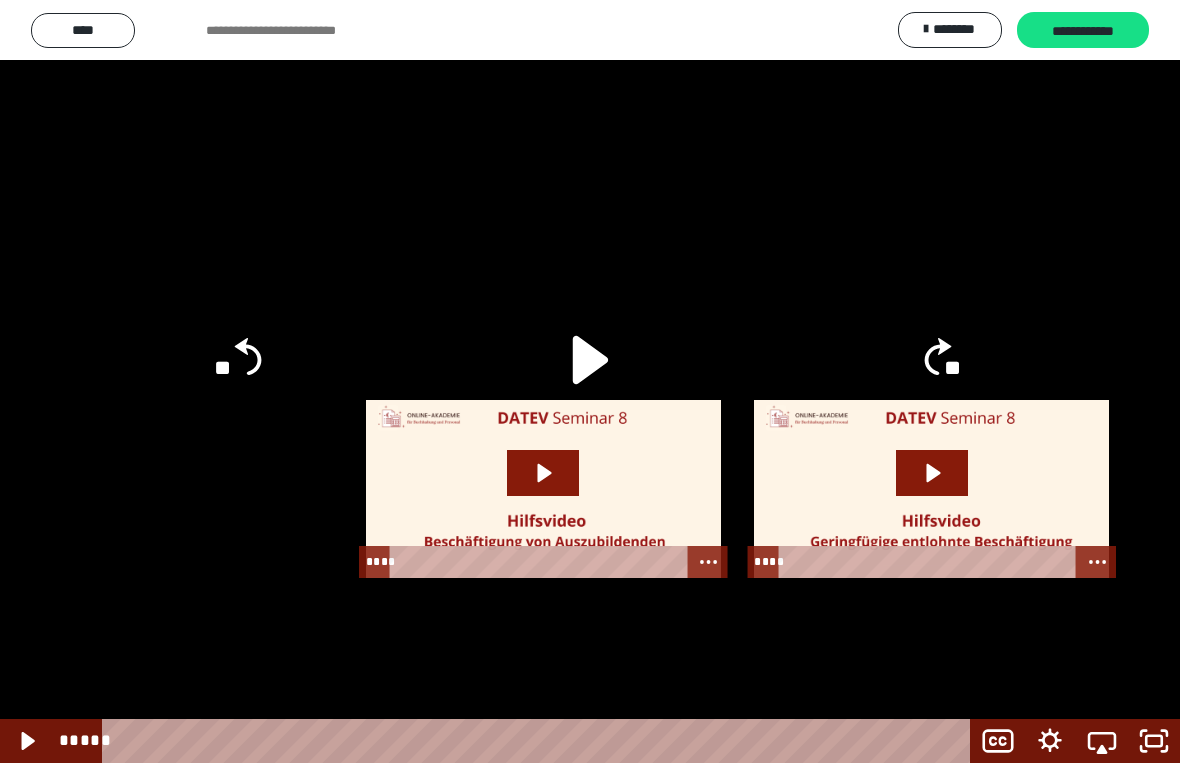 click 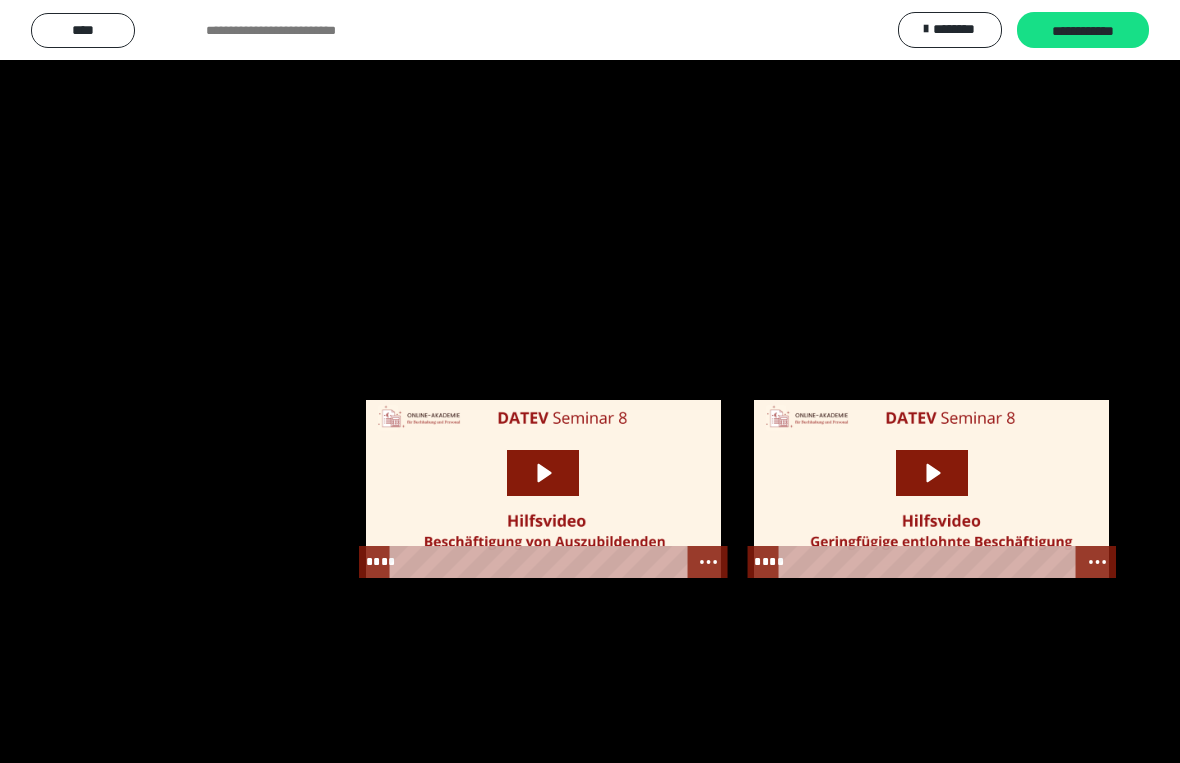 click at bounding box center (590, 381) 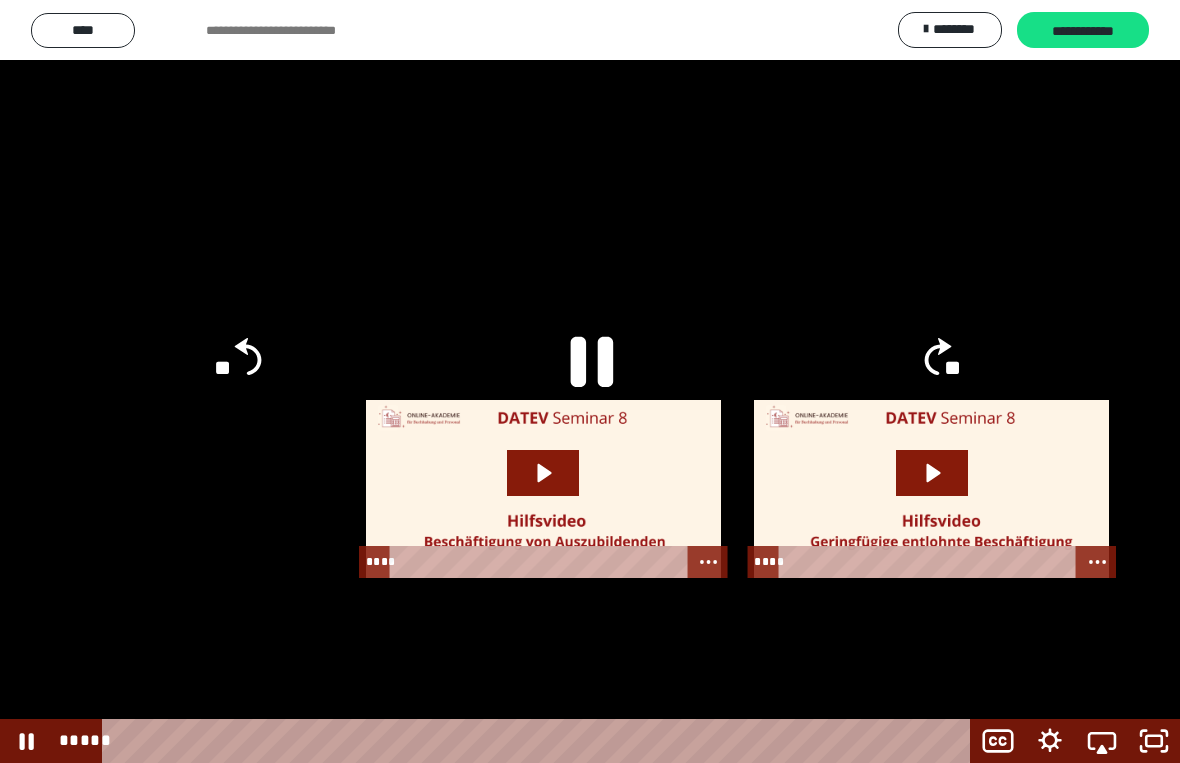 click 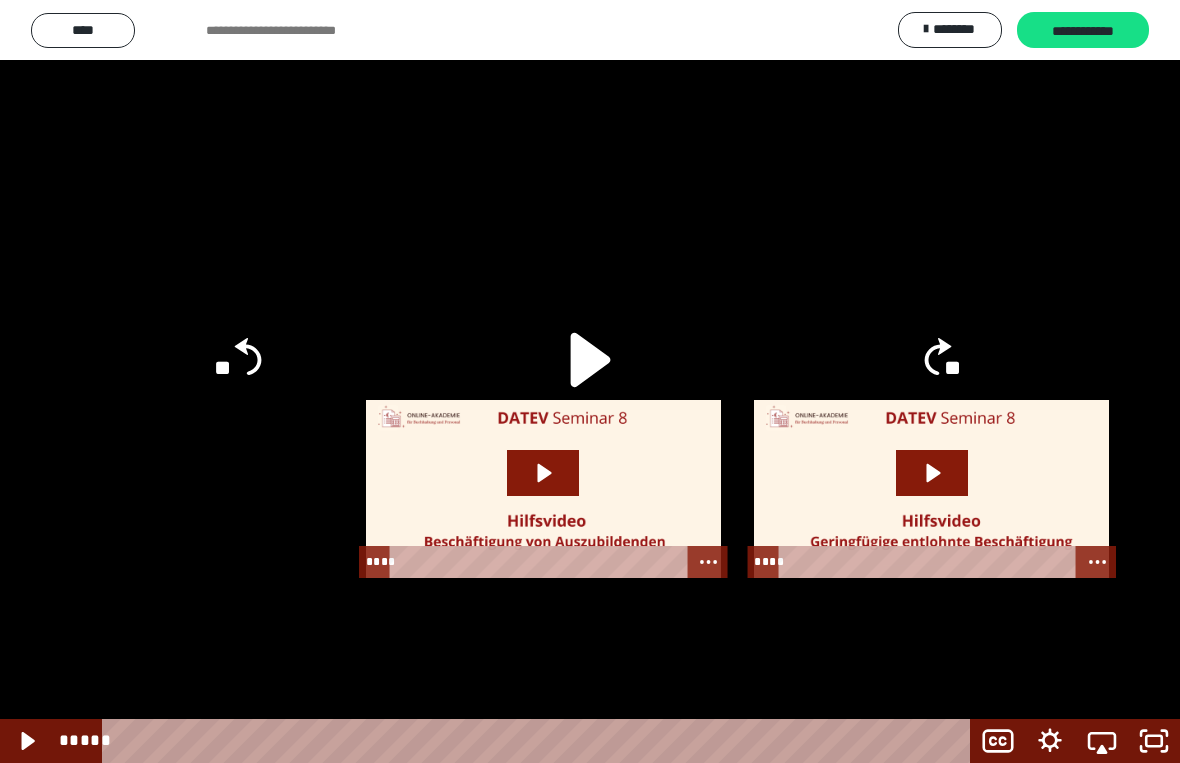 click 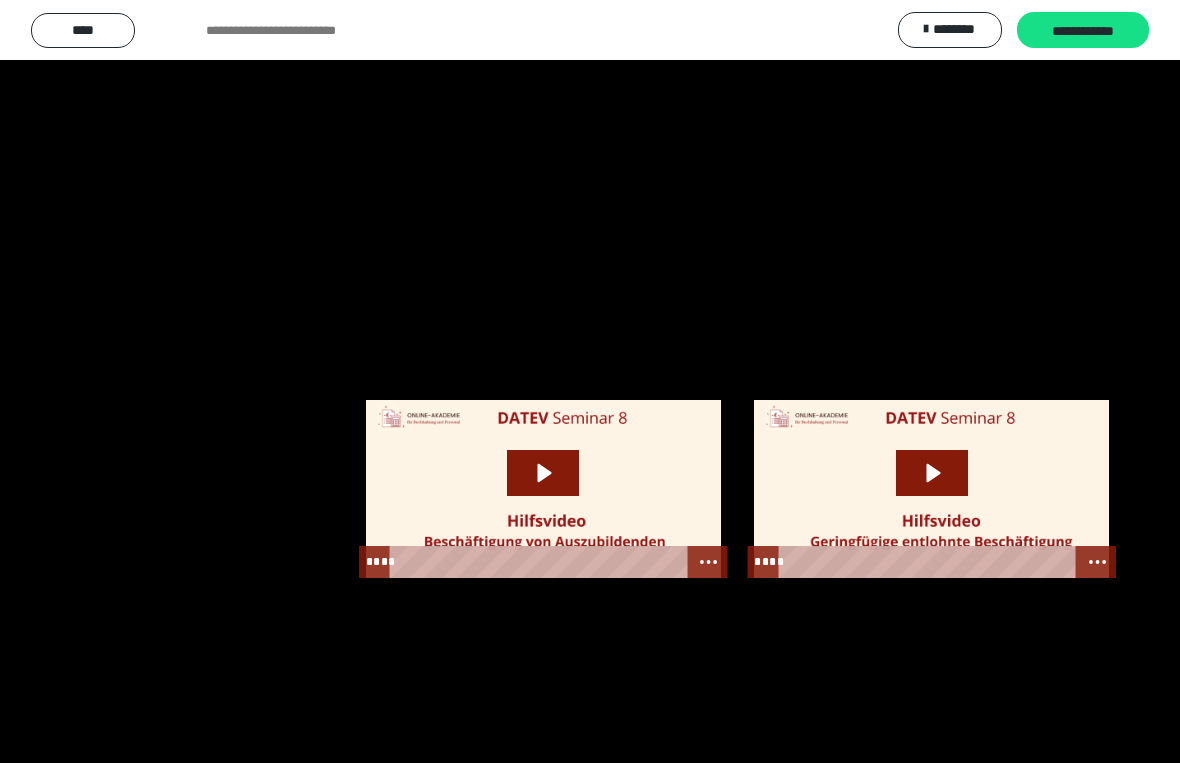 click at bounding box center (590, 381) 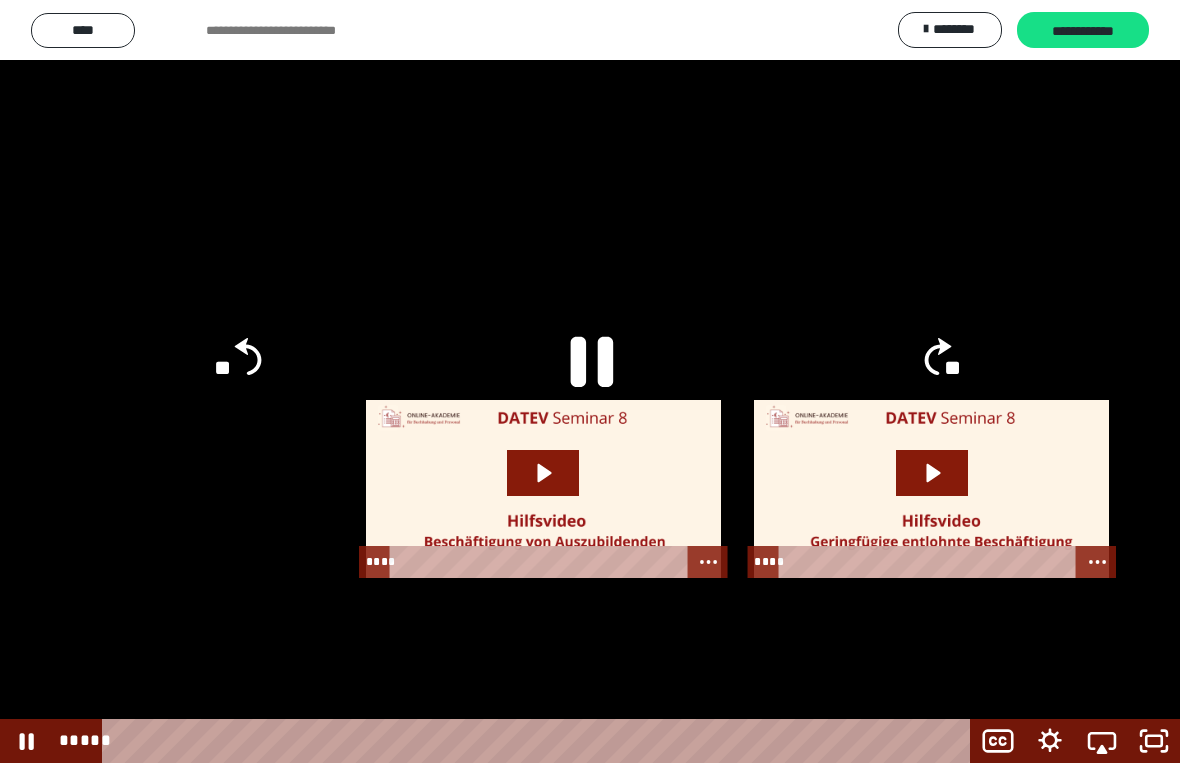 click 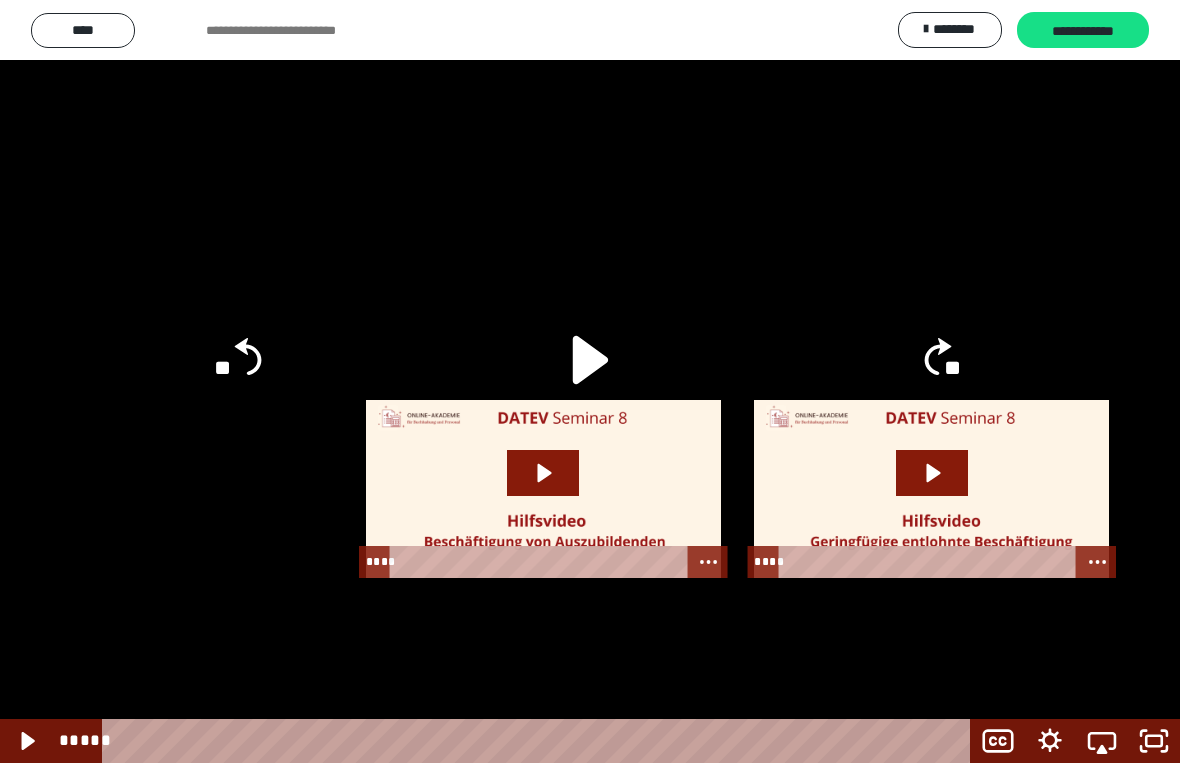click 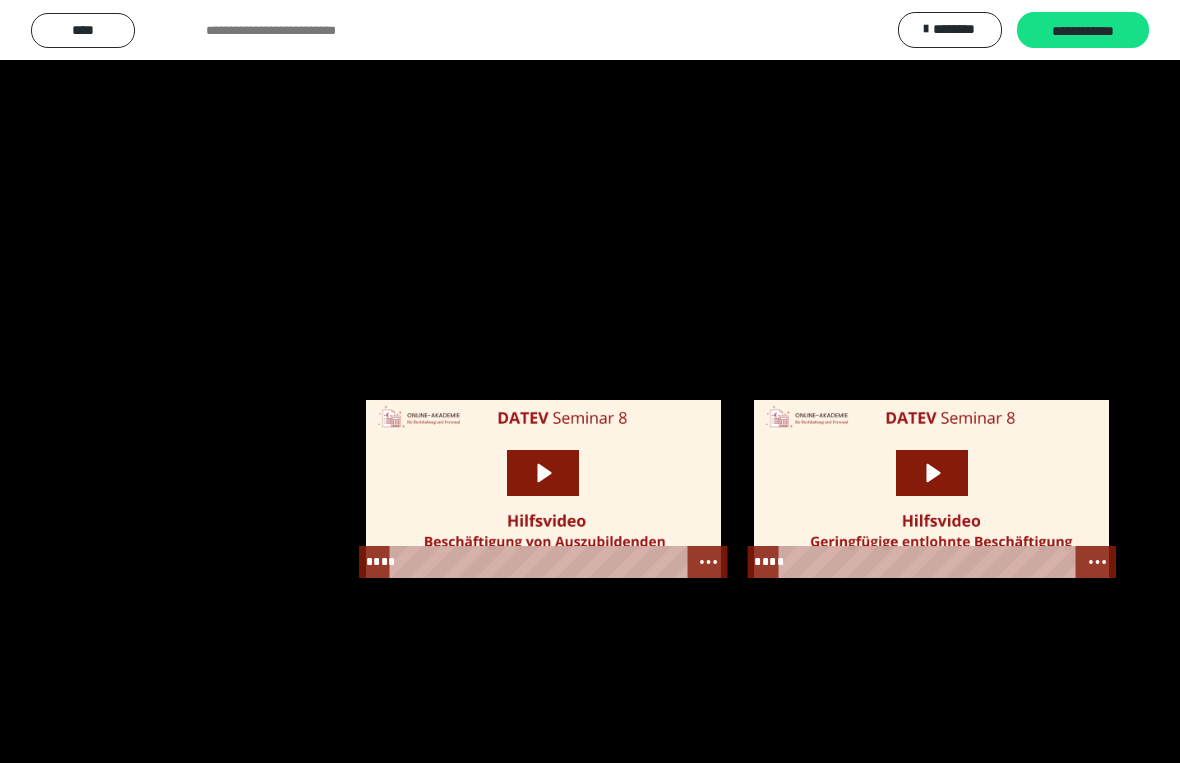 click at bounding box center [590, 381] 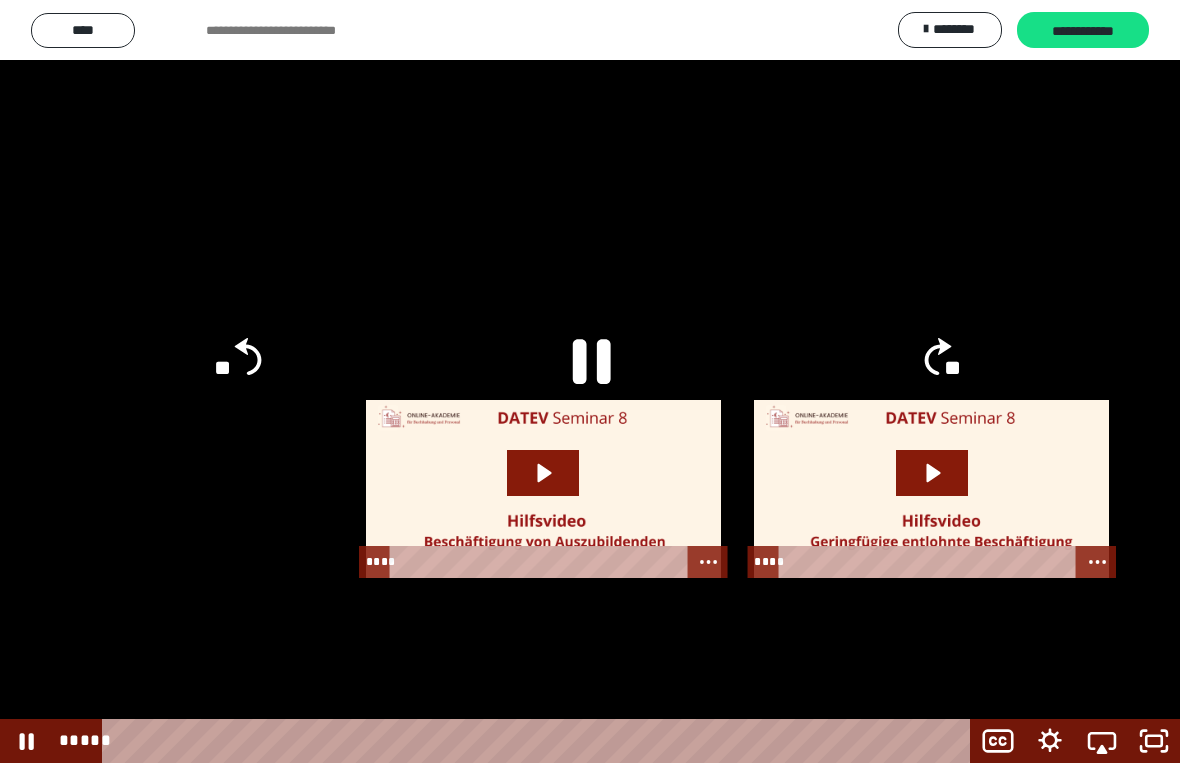 click 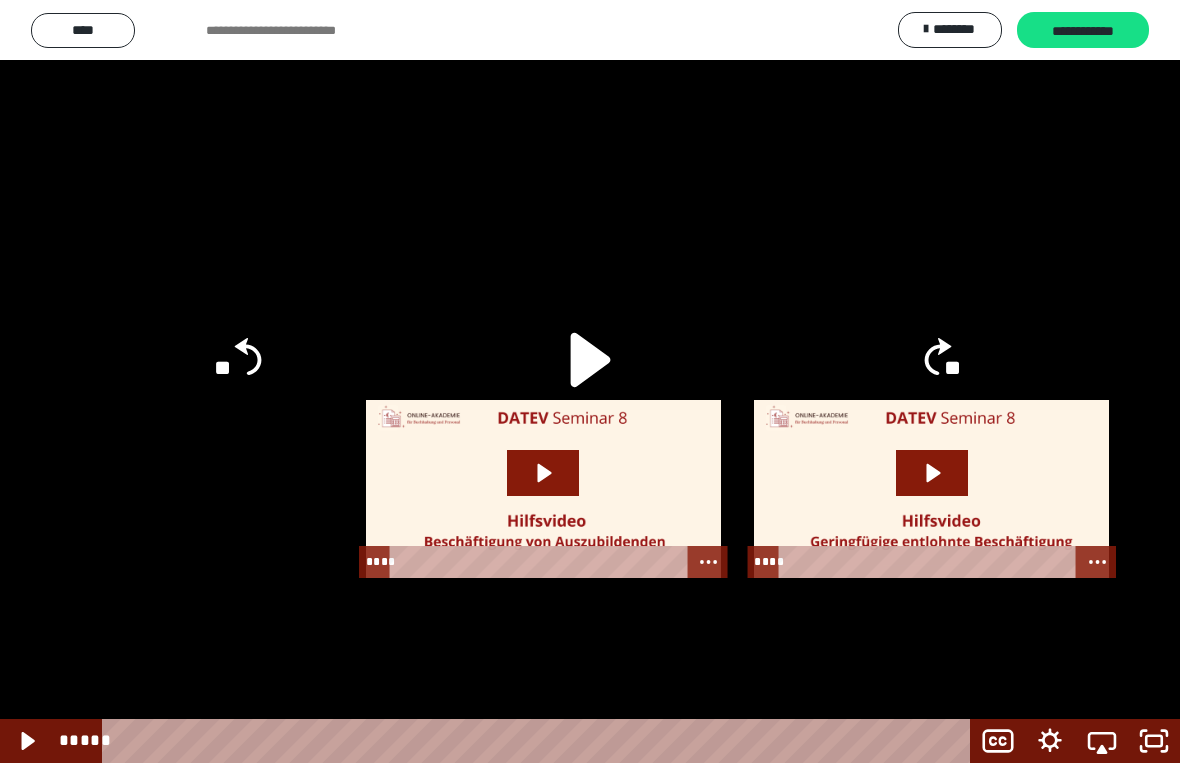 click 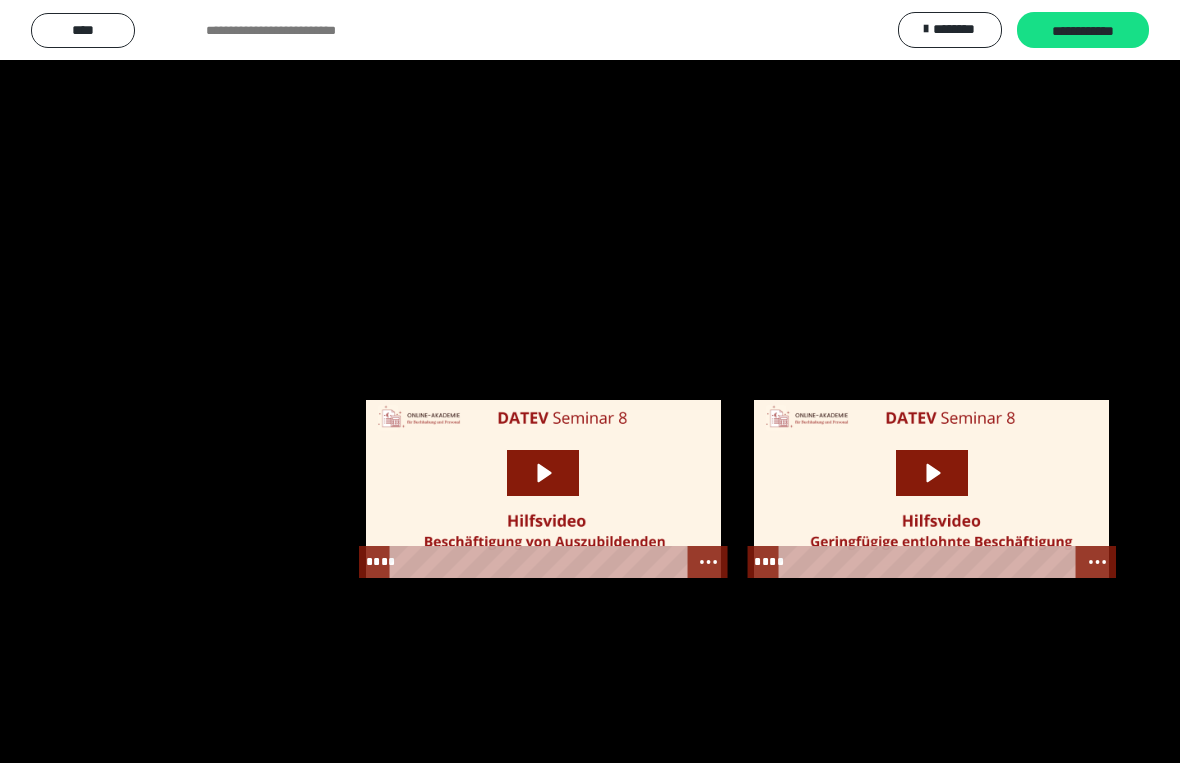 click at bounding box center (590, 381) 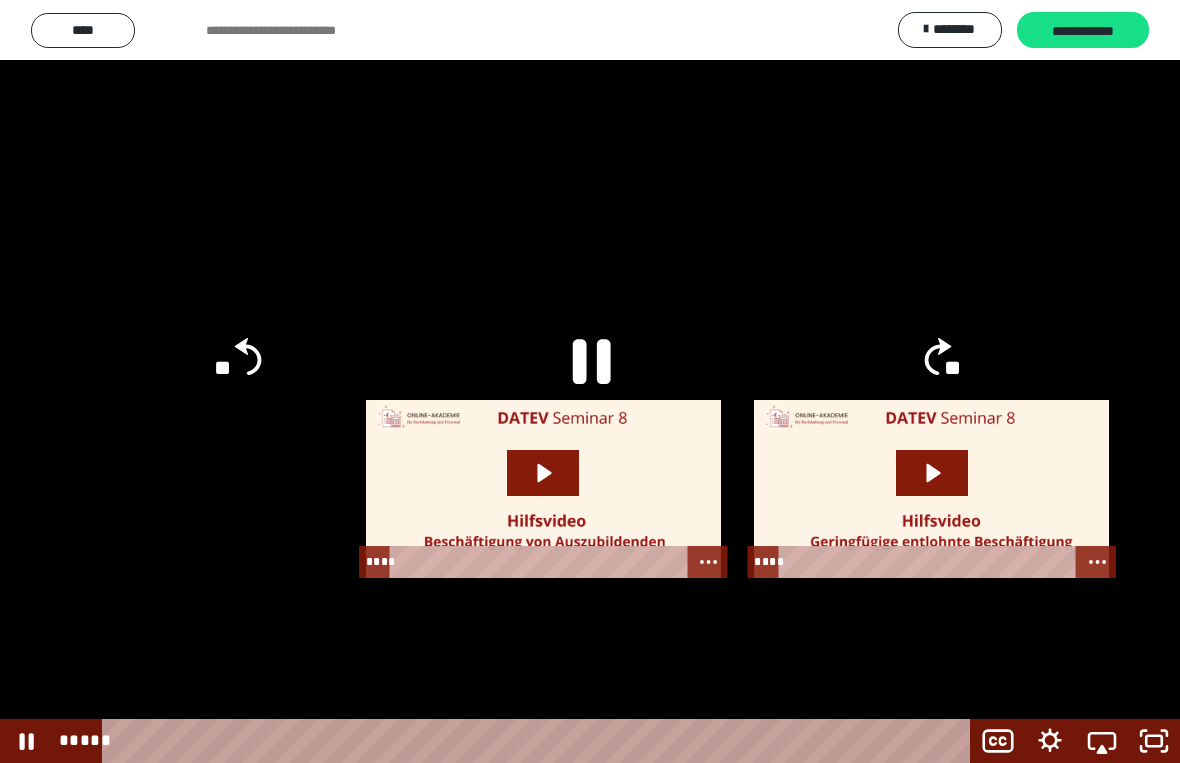 click 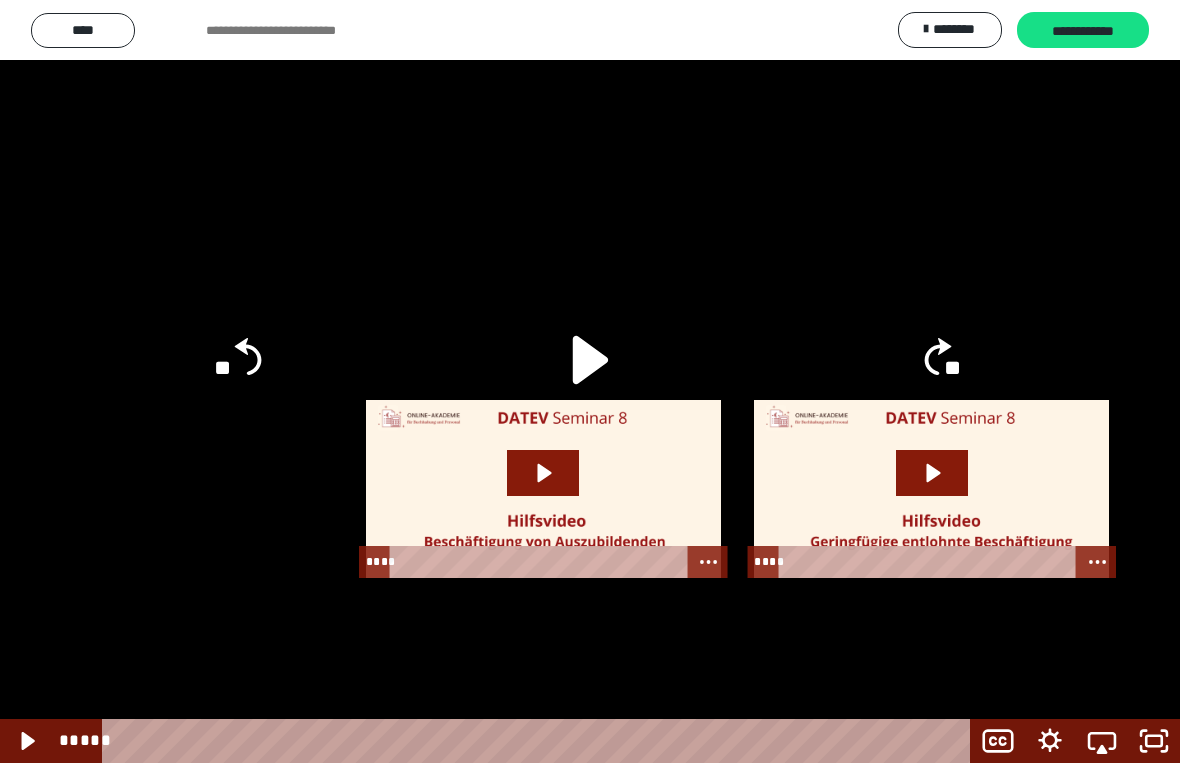 click 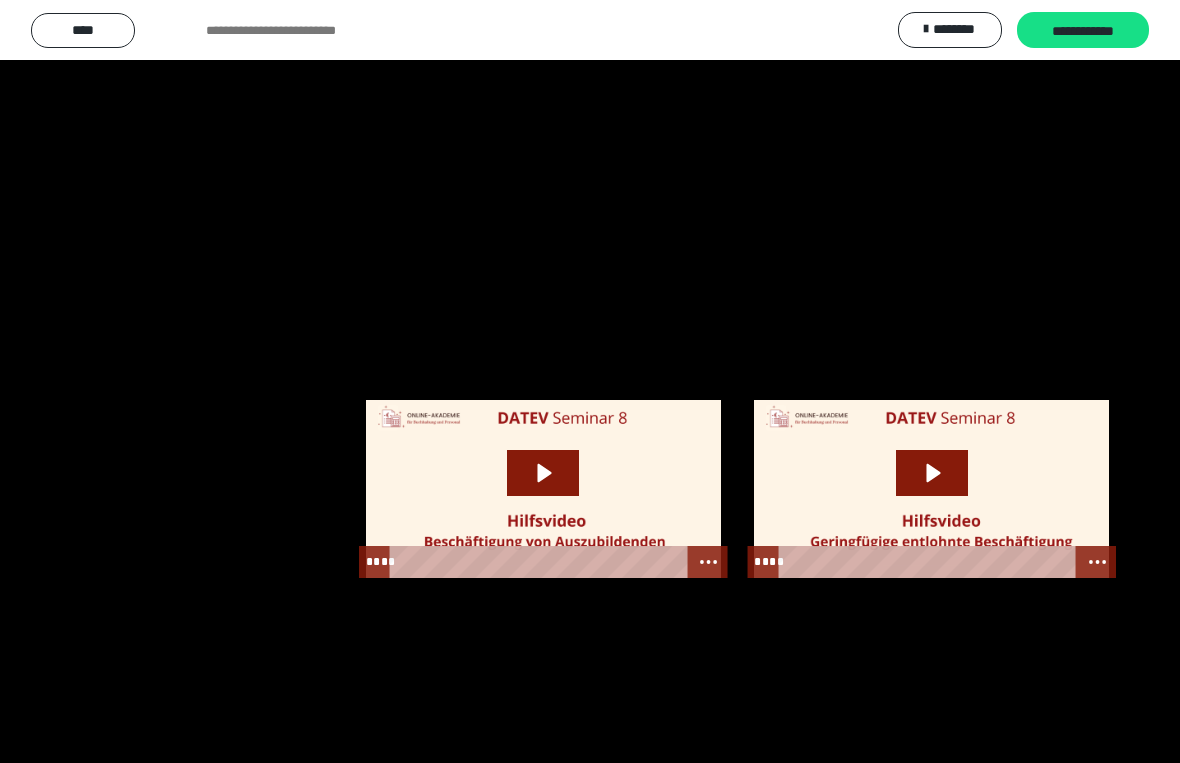 click at bounding box center (590, 381) 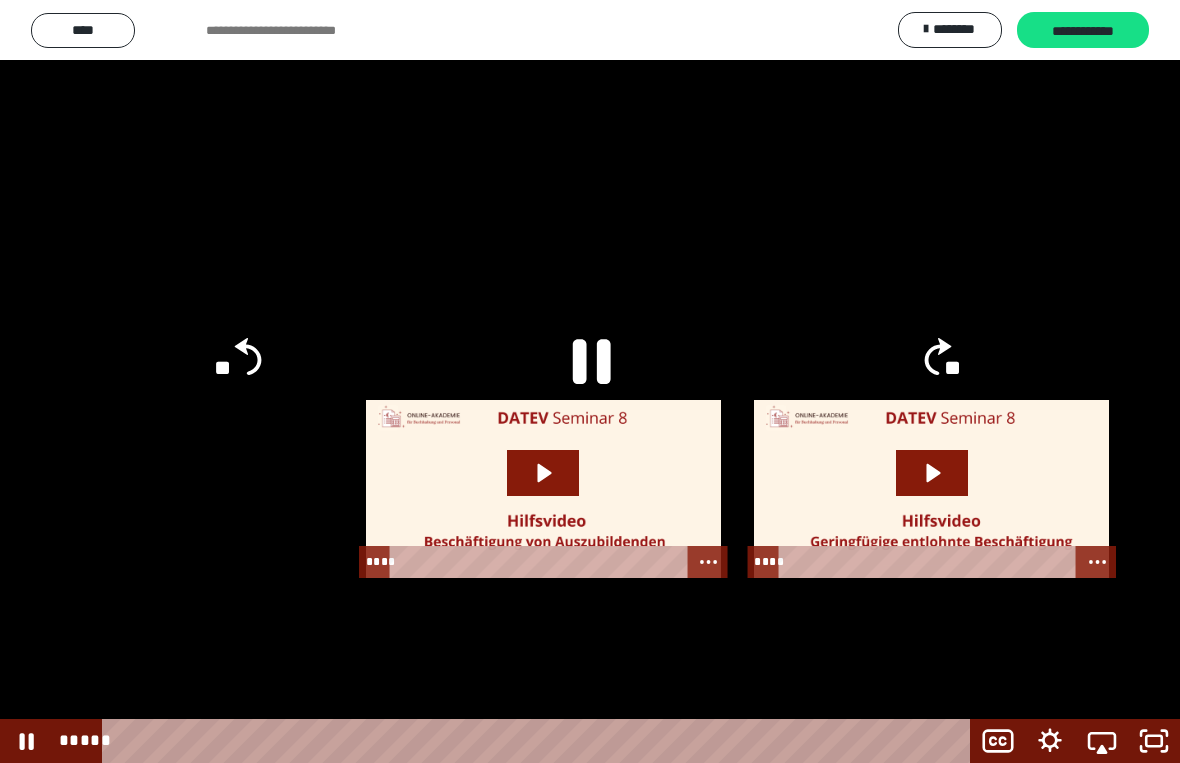 click 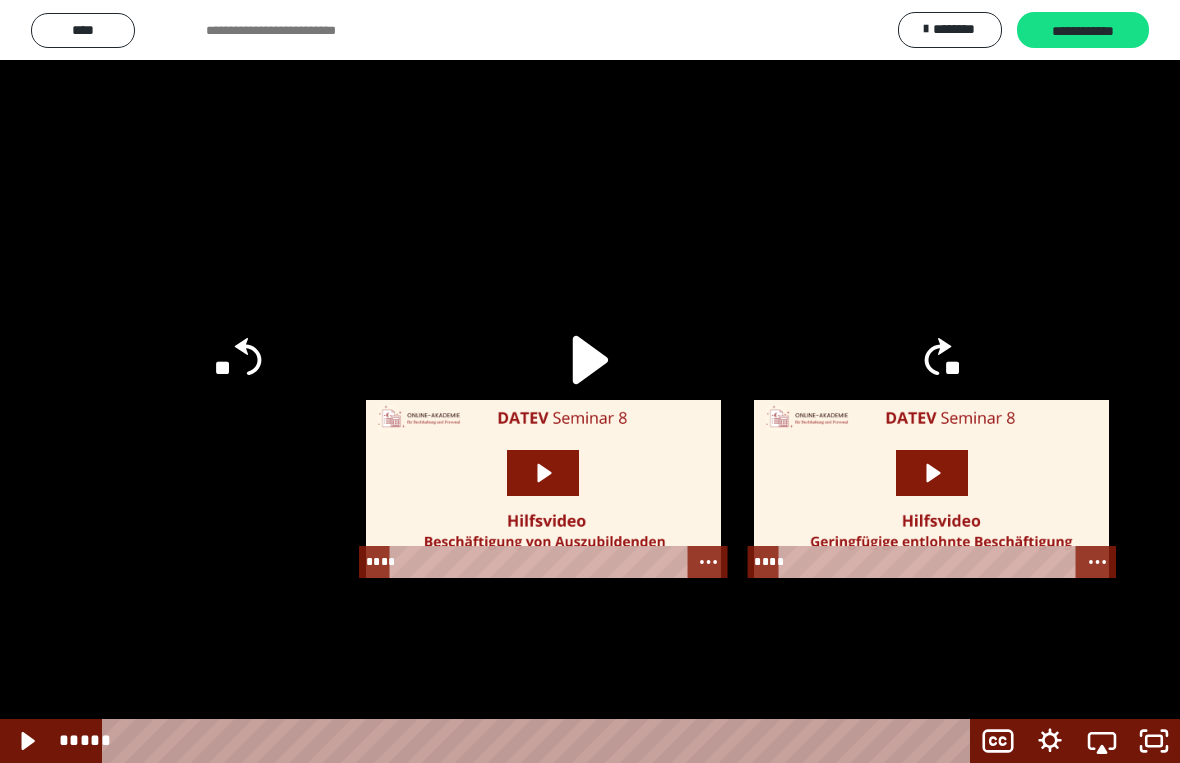 click 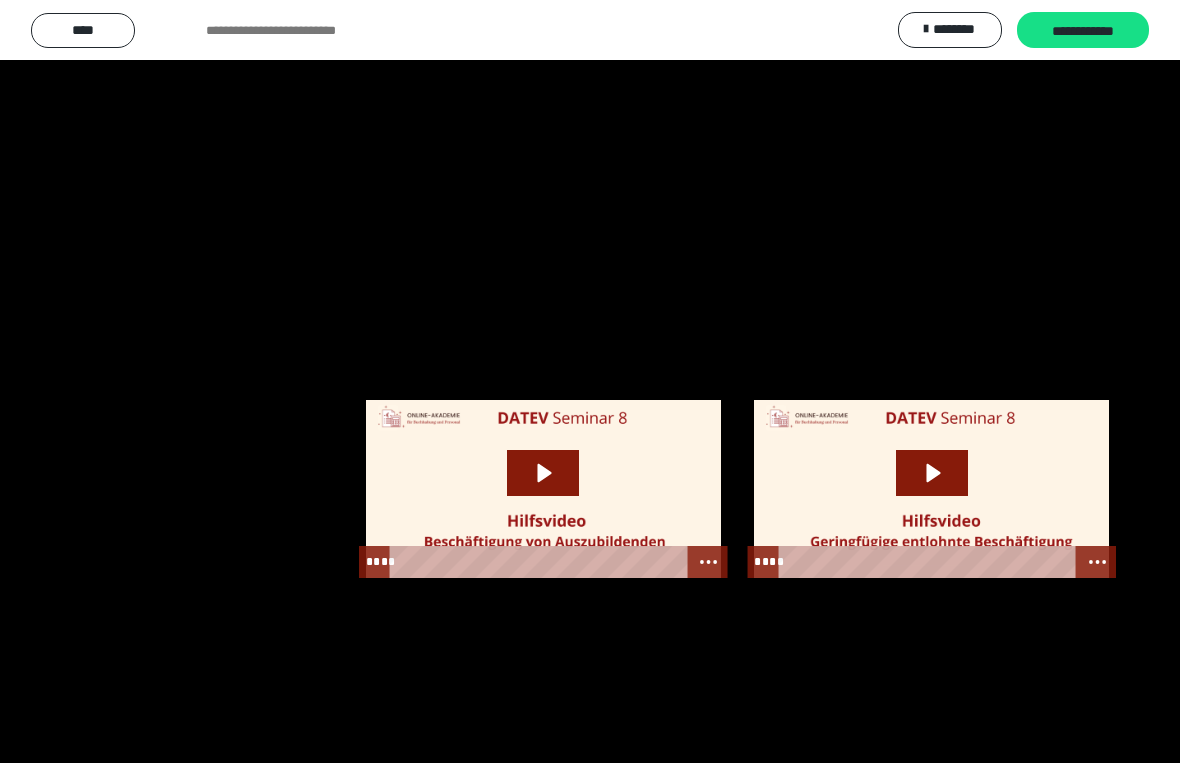 click at bounding box center [590, 381] 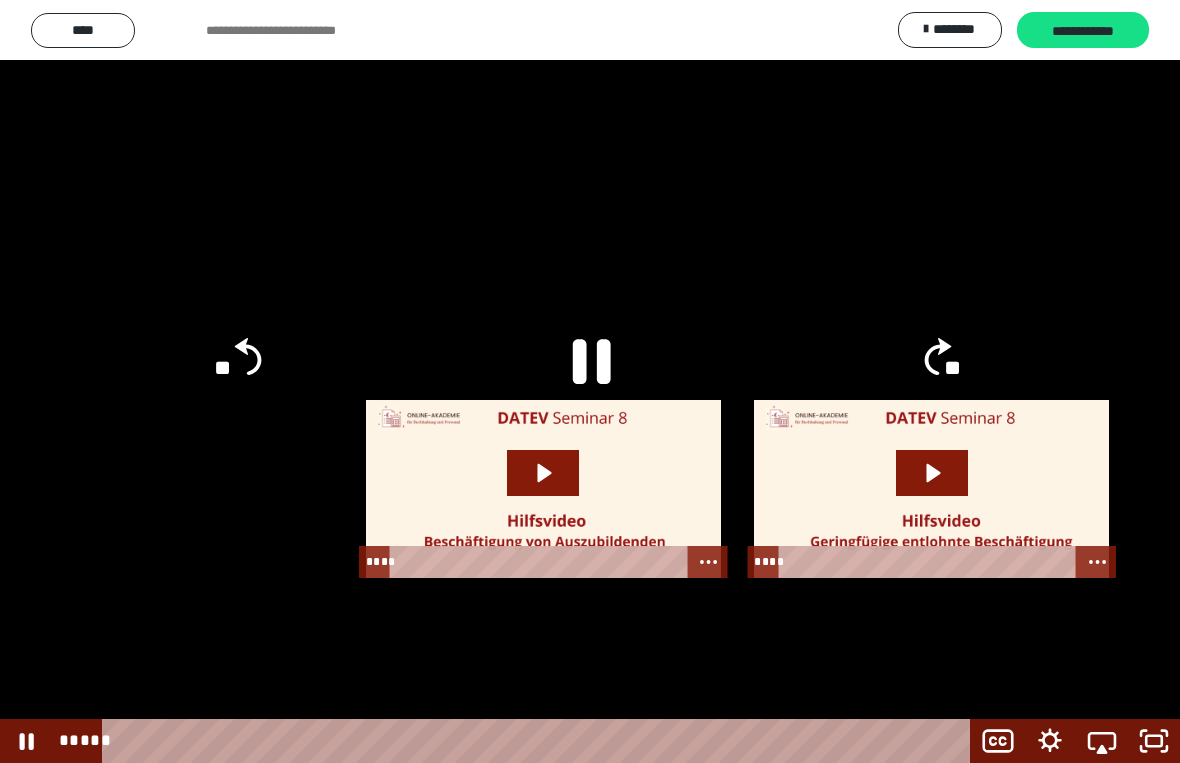 click 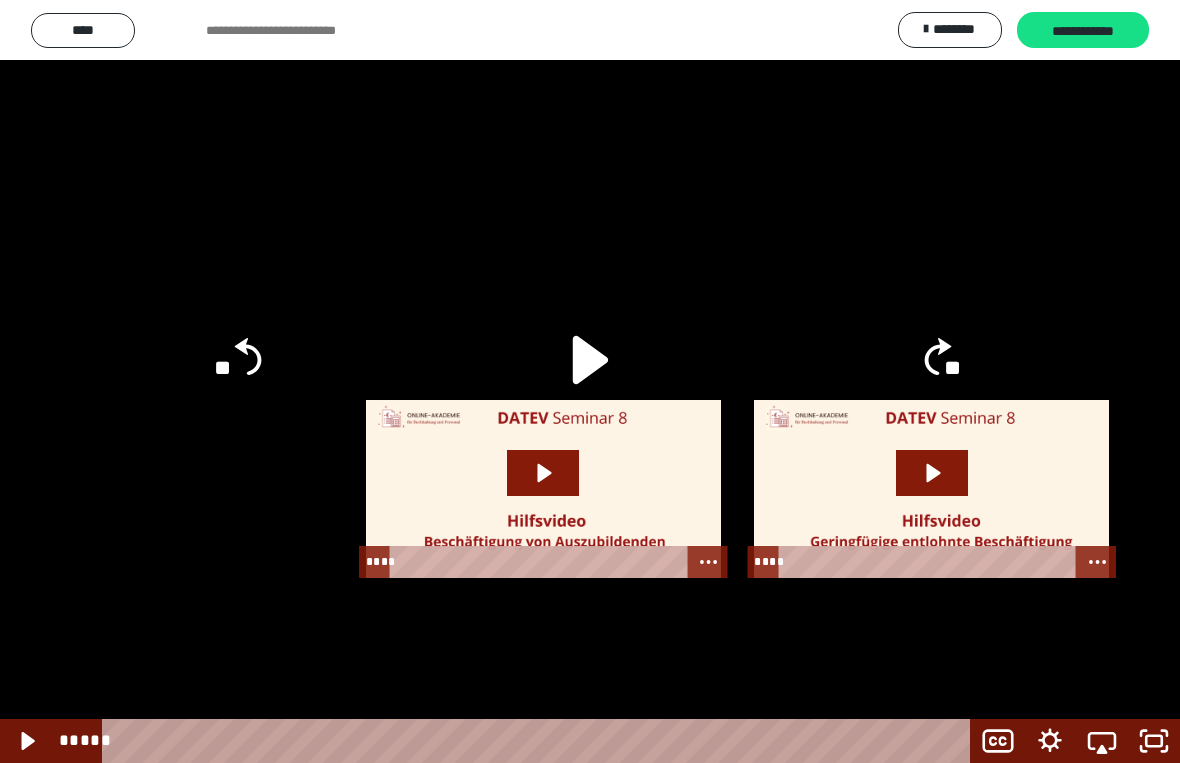 click 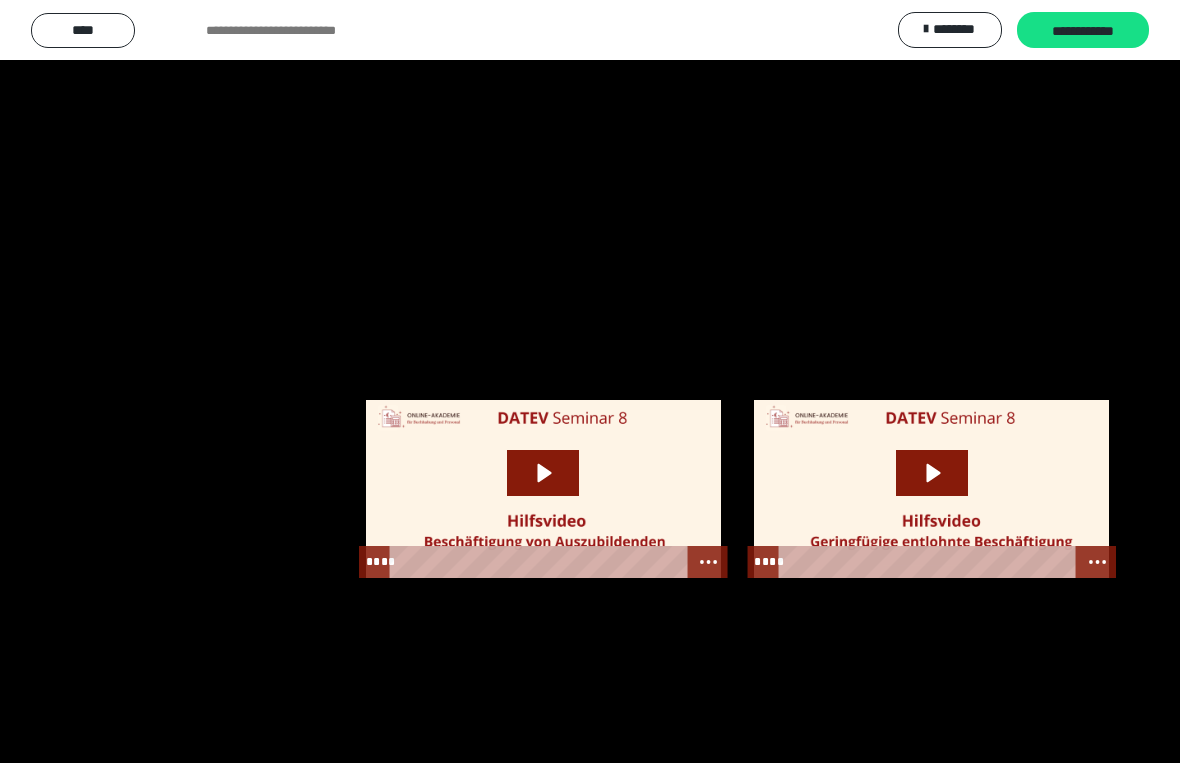 click at bounding box center (590, 381) 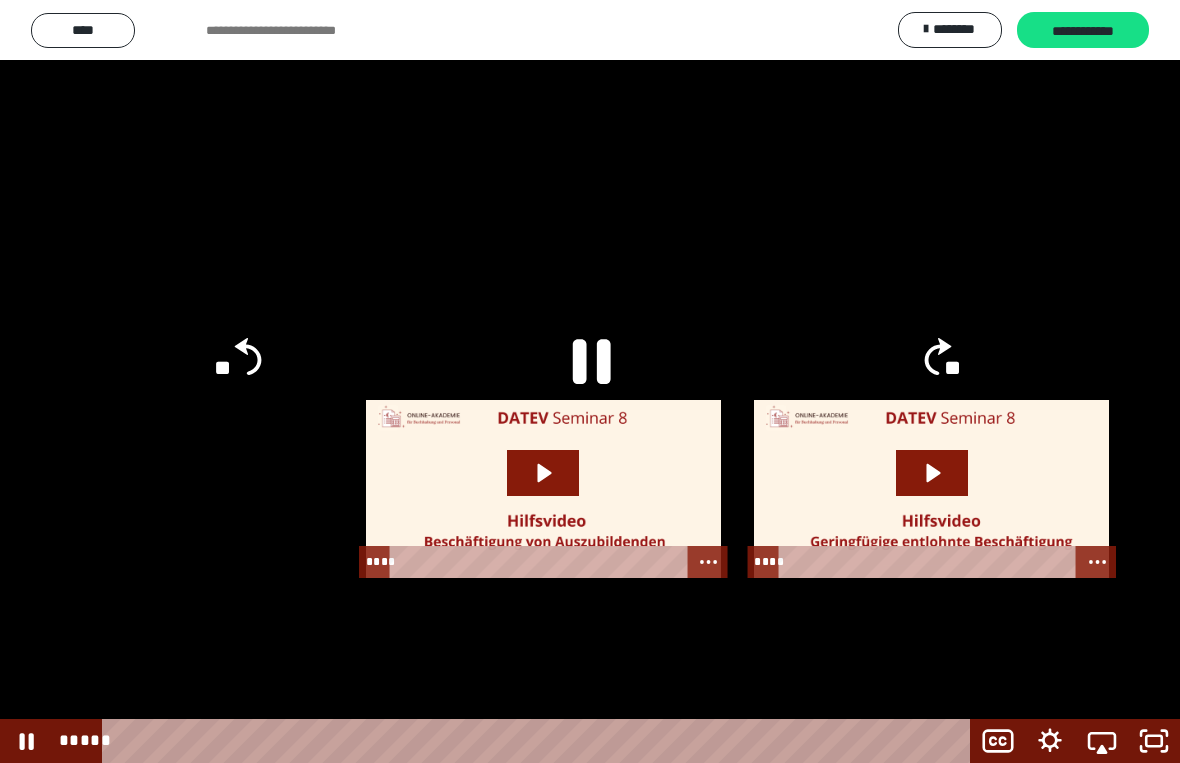 click 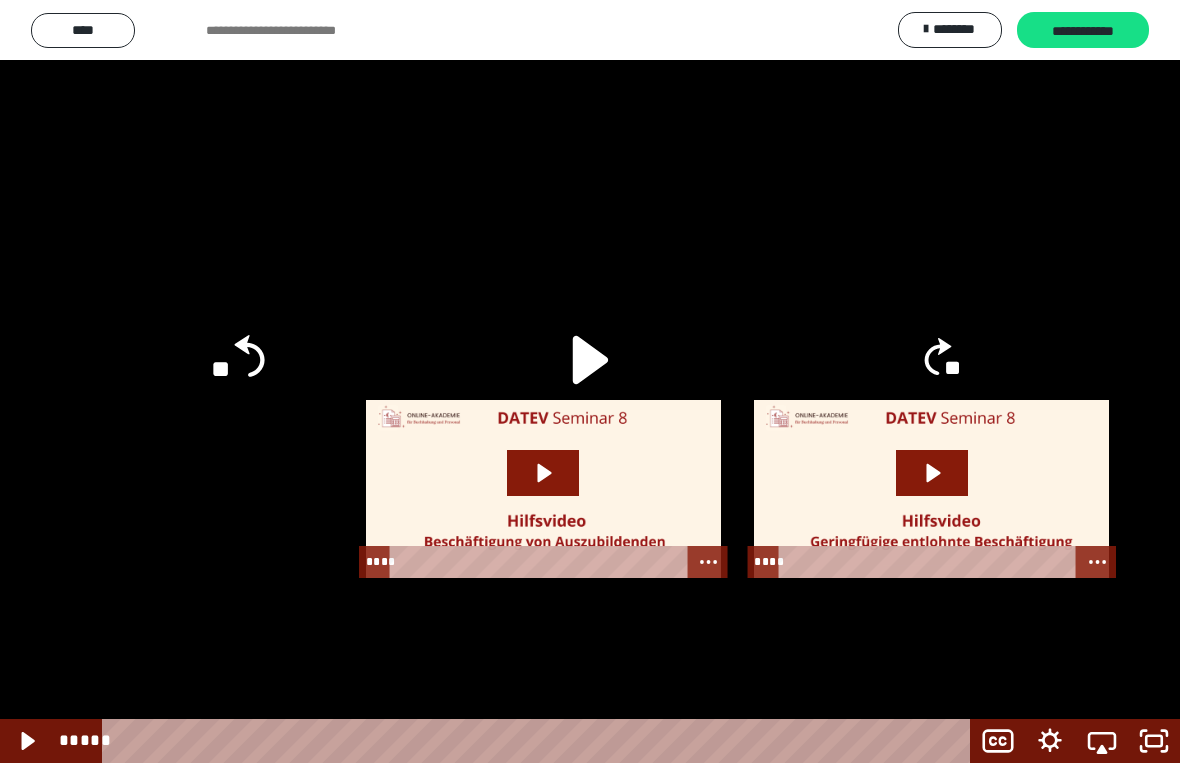 click 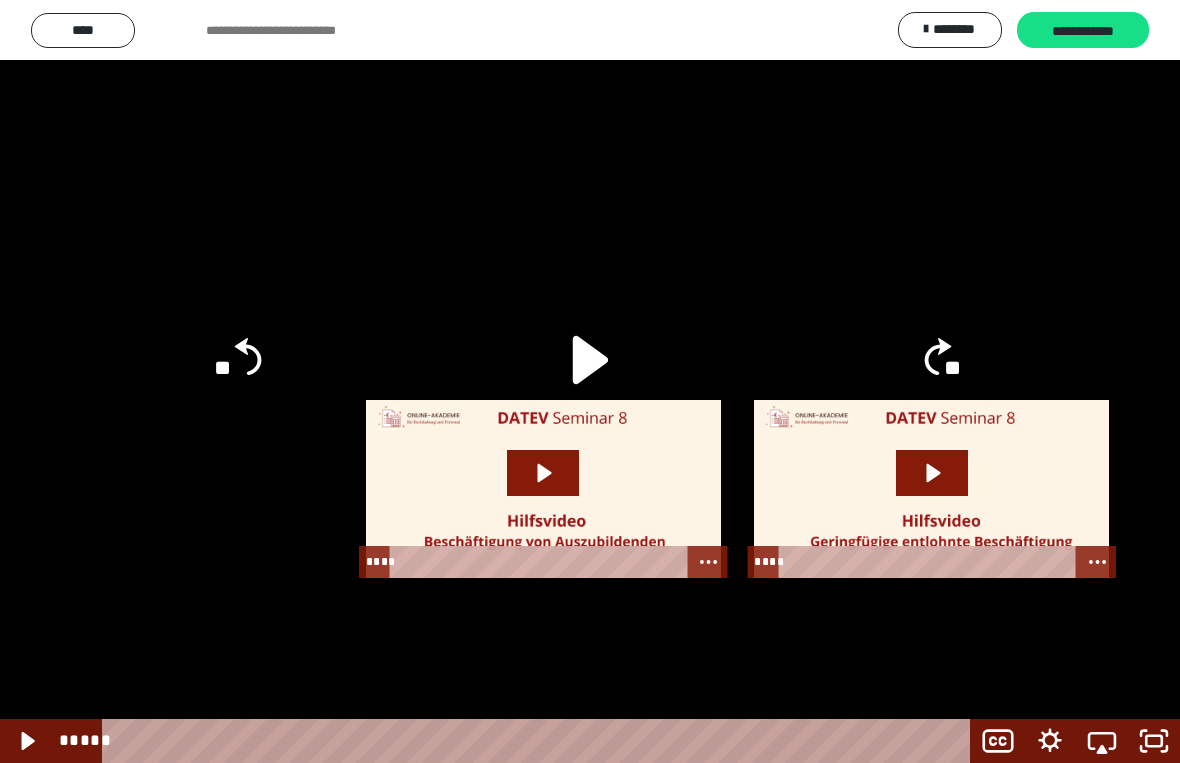 click 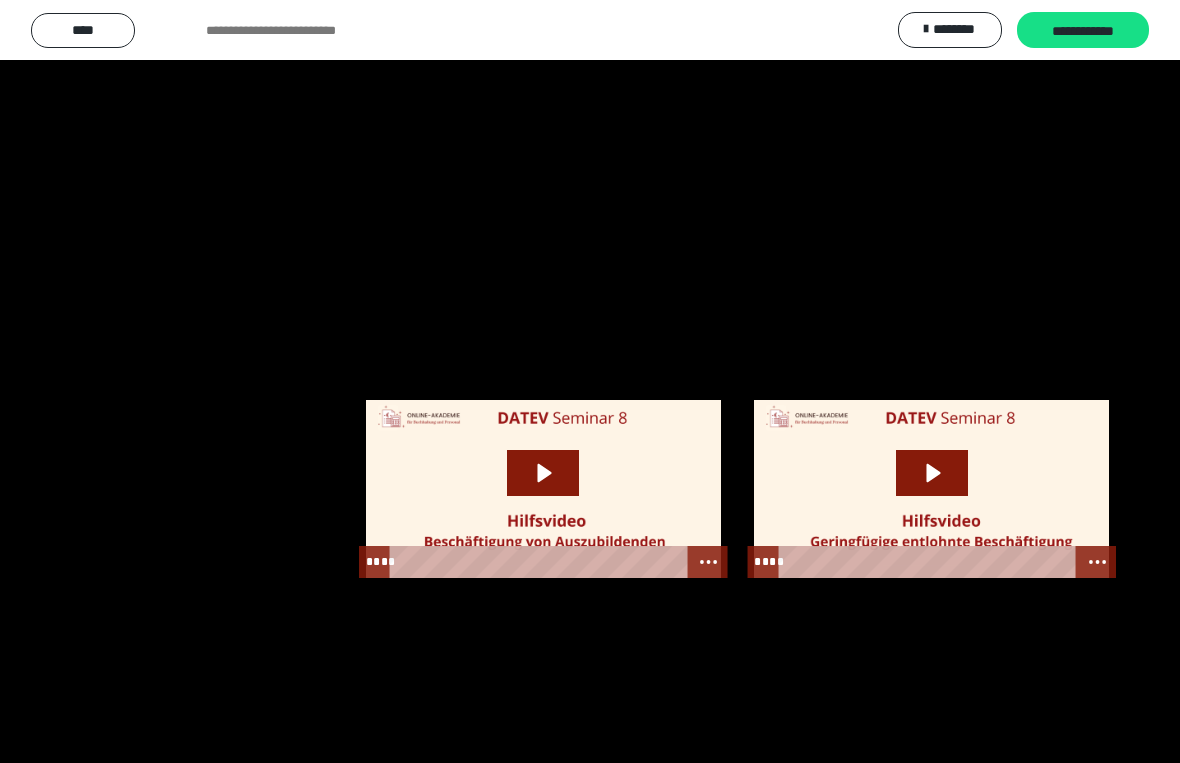 click at bounding box center (590, 381) 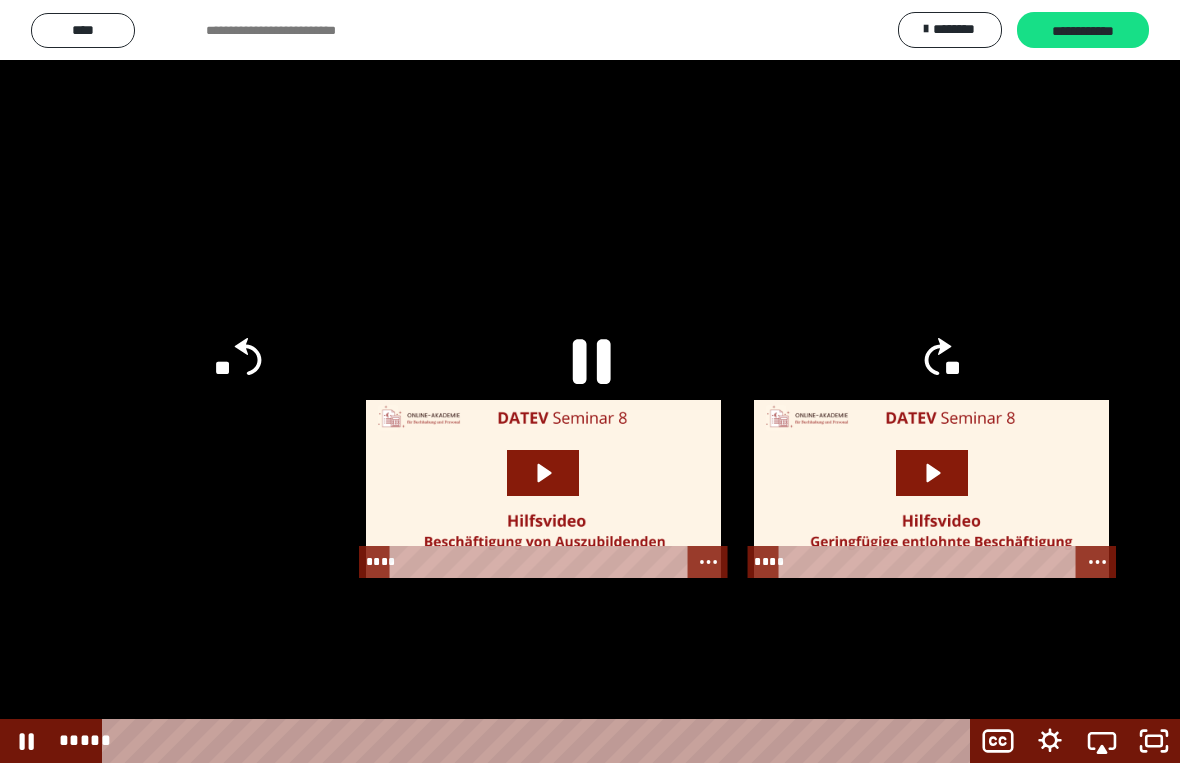 click 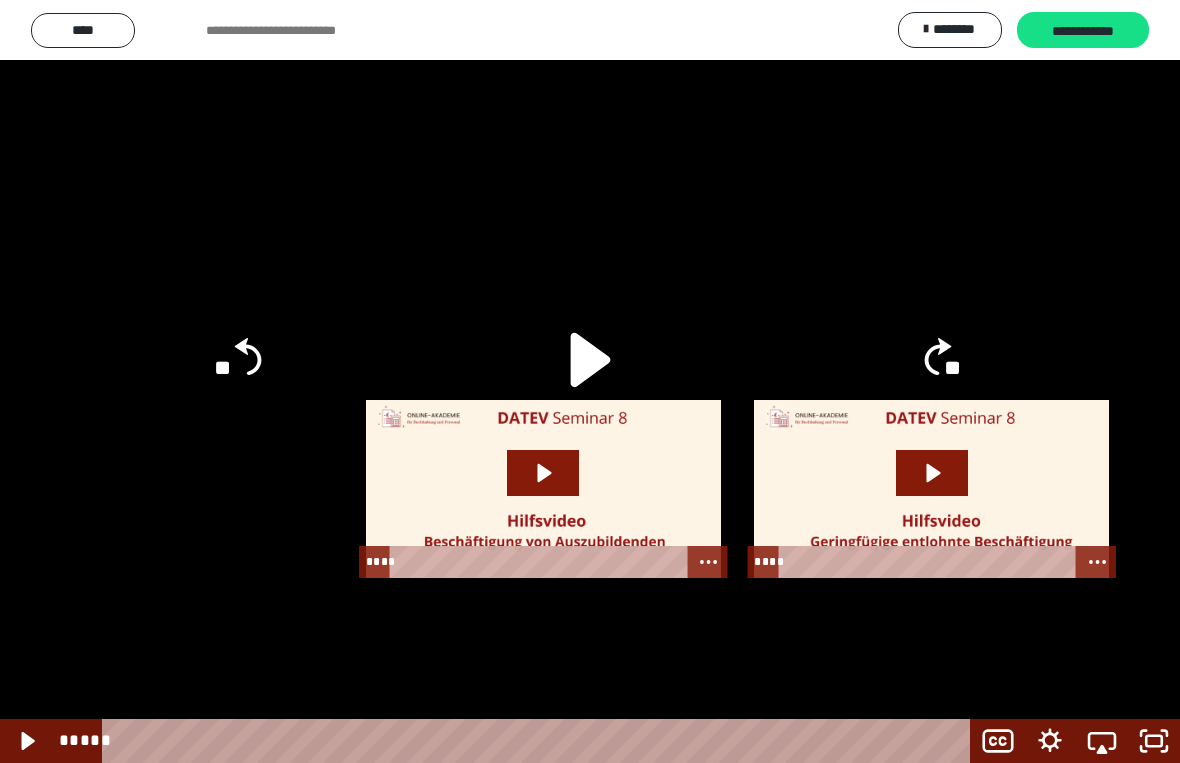 click 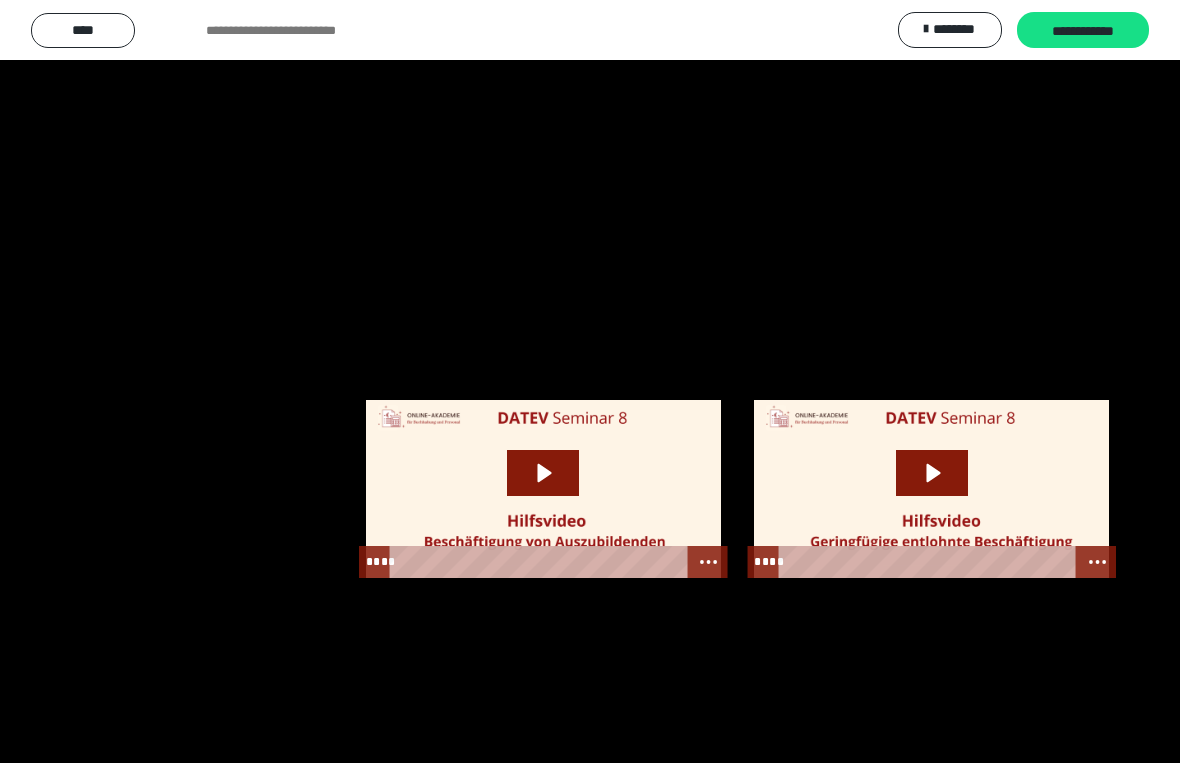 click at bounding box center [590, 381] 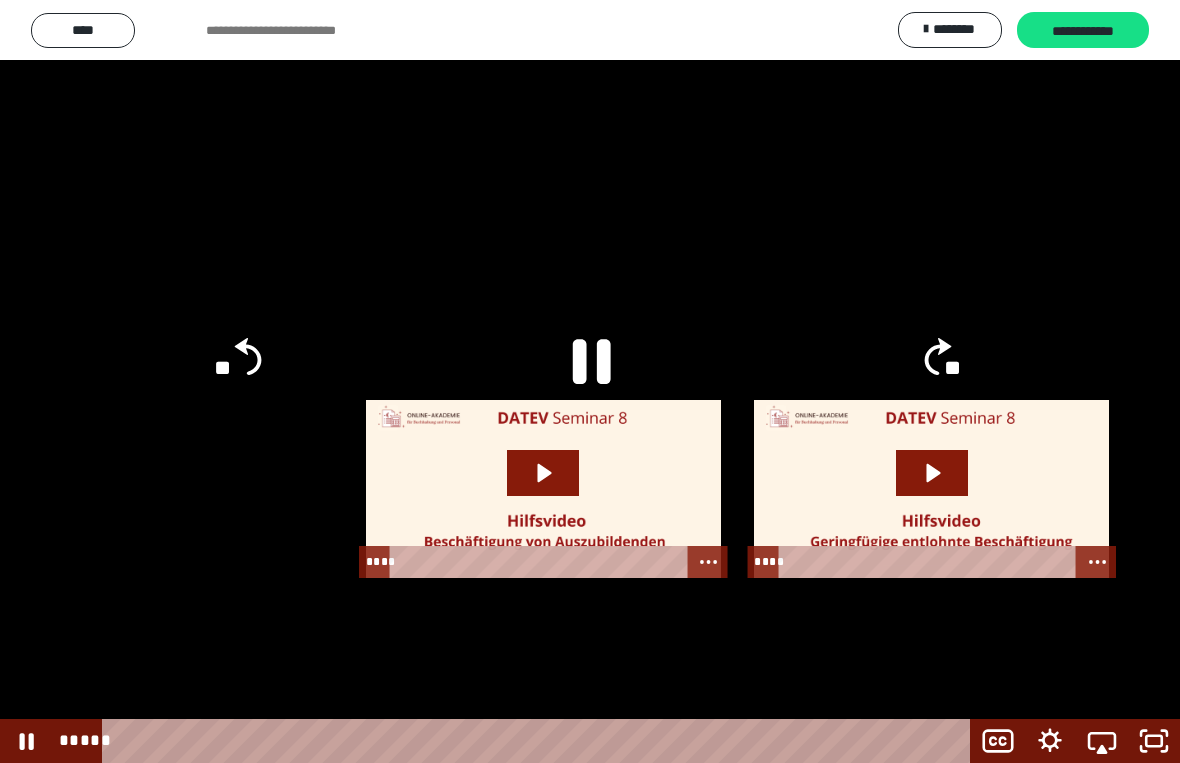 click 